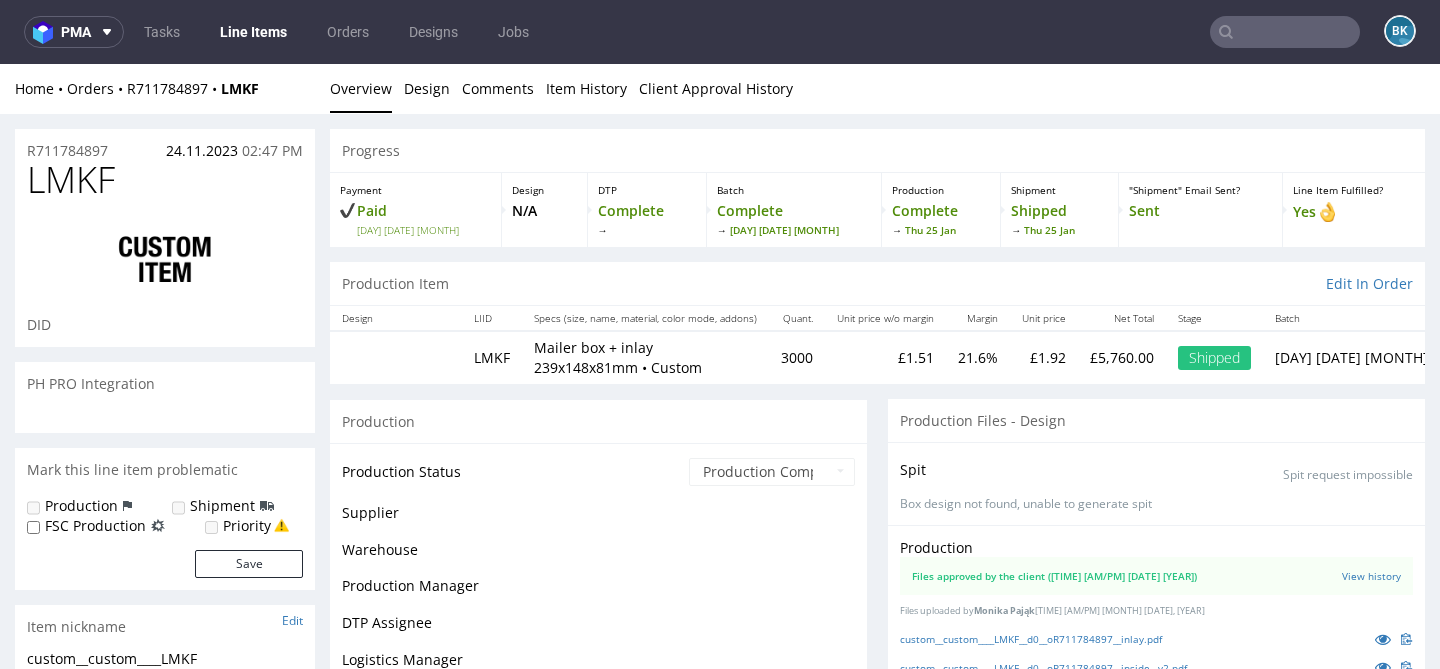 scroll, scrollTop: 0, scrollLeft: 0, axis: both 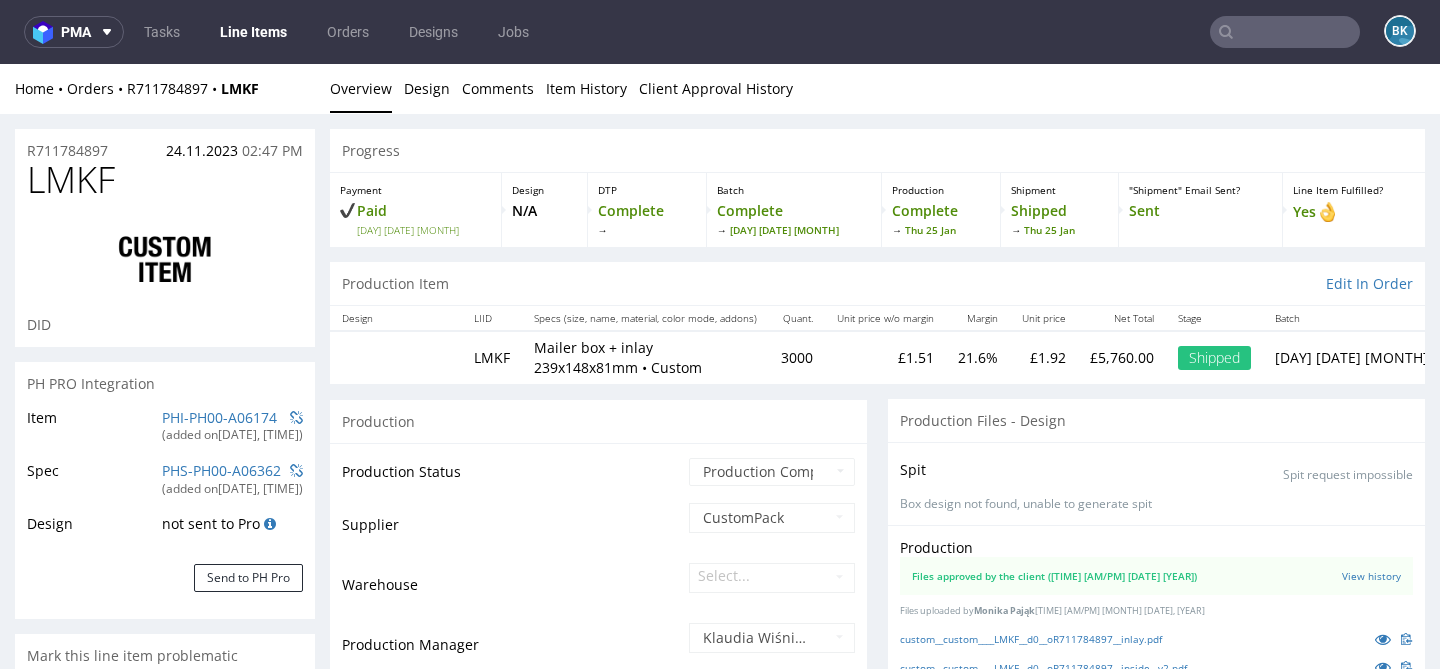 select on "in_progress" 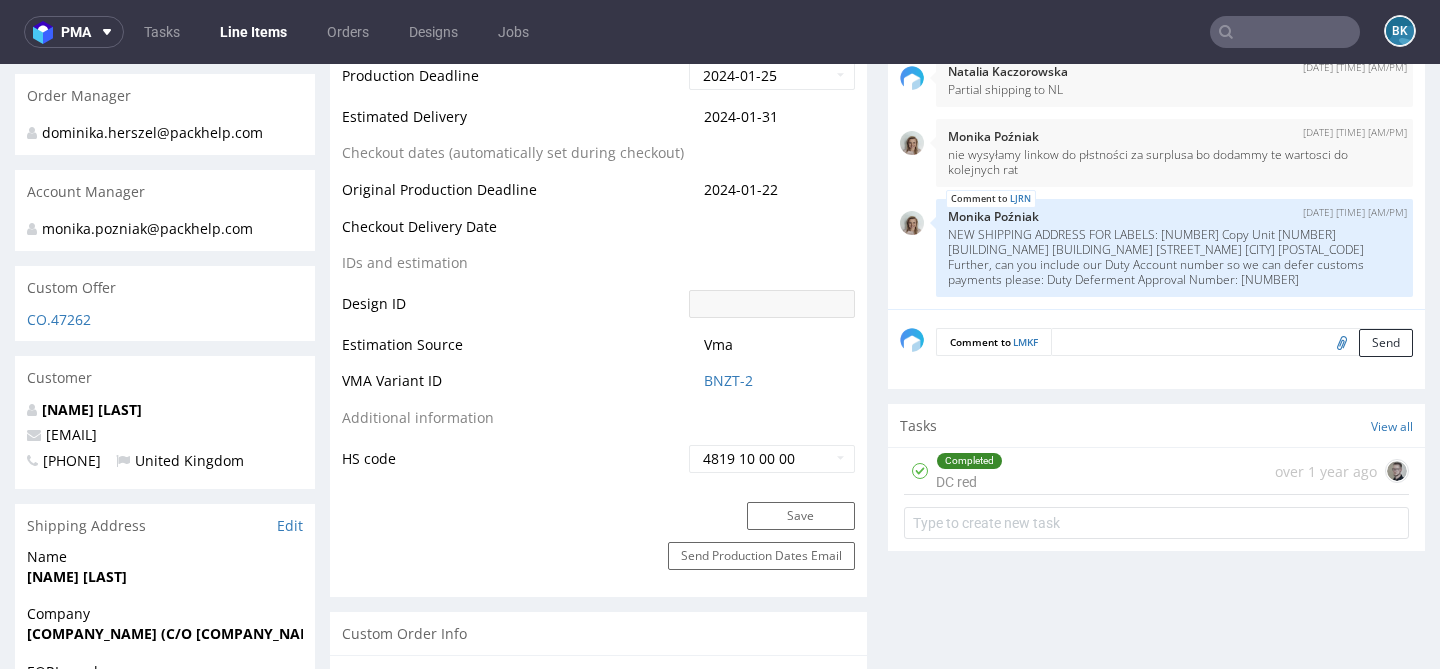 scroll, scrollTop: 917, scrollLeft: 0, axis: vertical 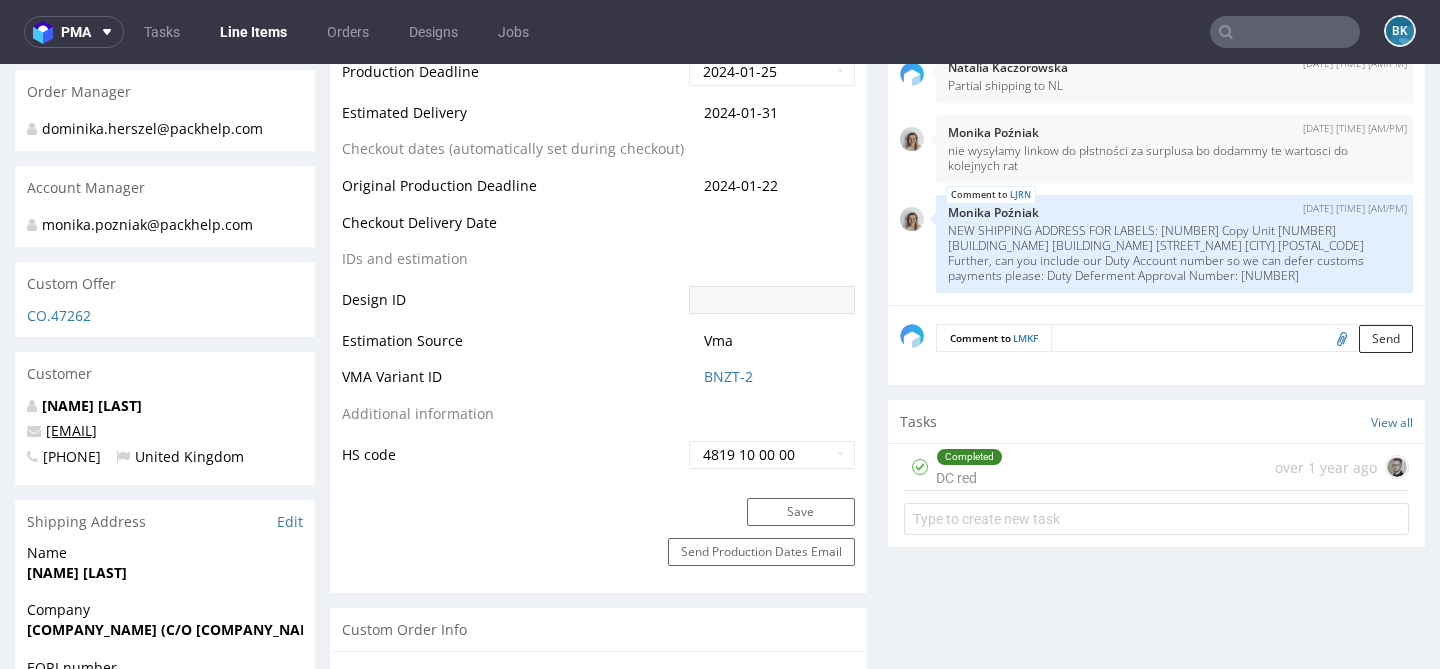 drag, startPoint x: 204, startPoint y: 432, endPoint x: 45, endPoint y: 436, distance: 159.05031 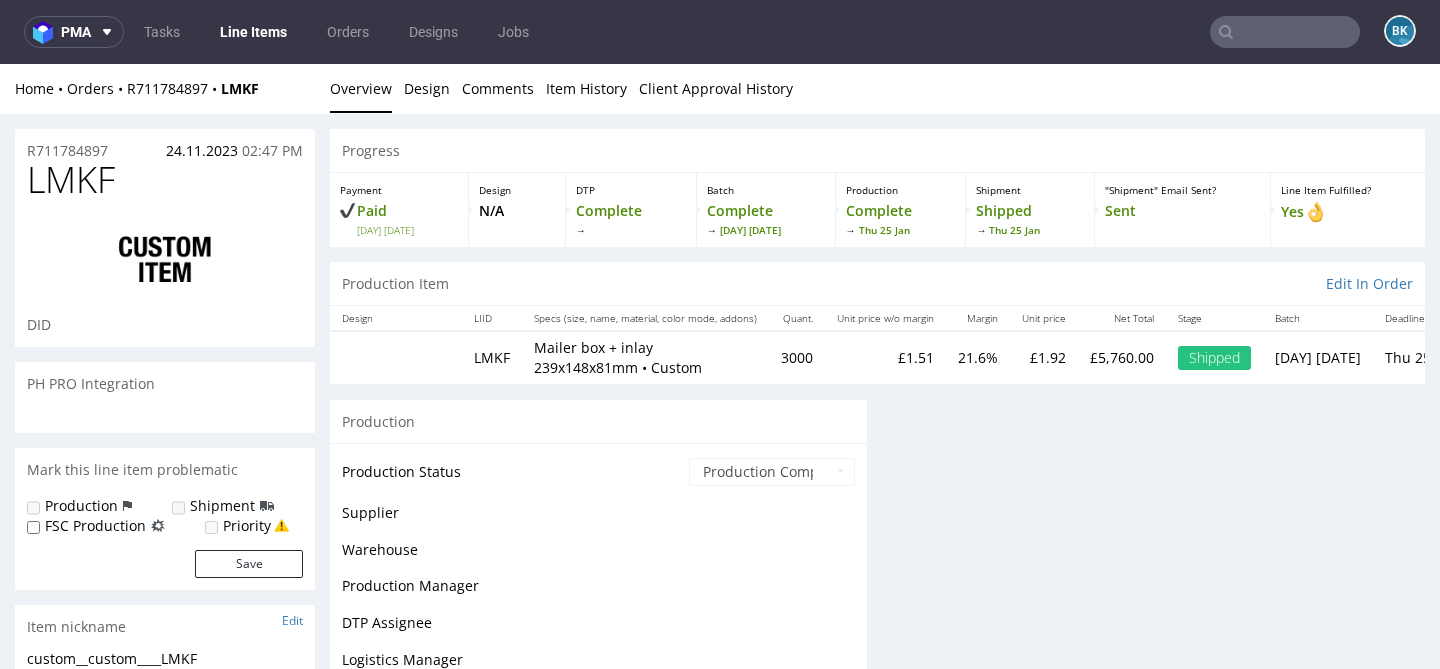 scroll, scrollTop: 0, scrollLeft: 0, axis: both 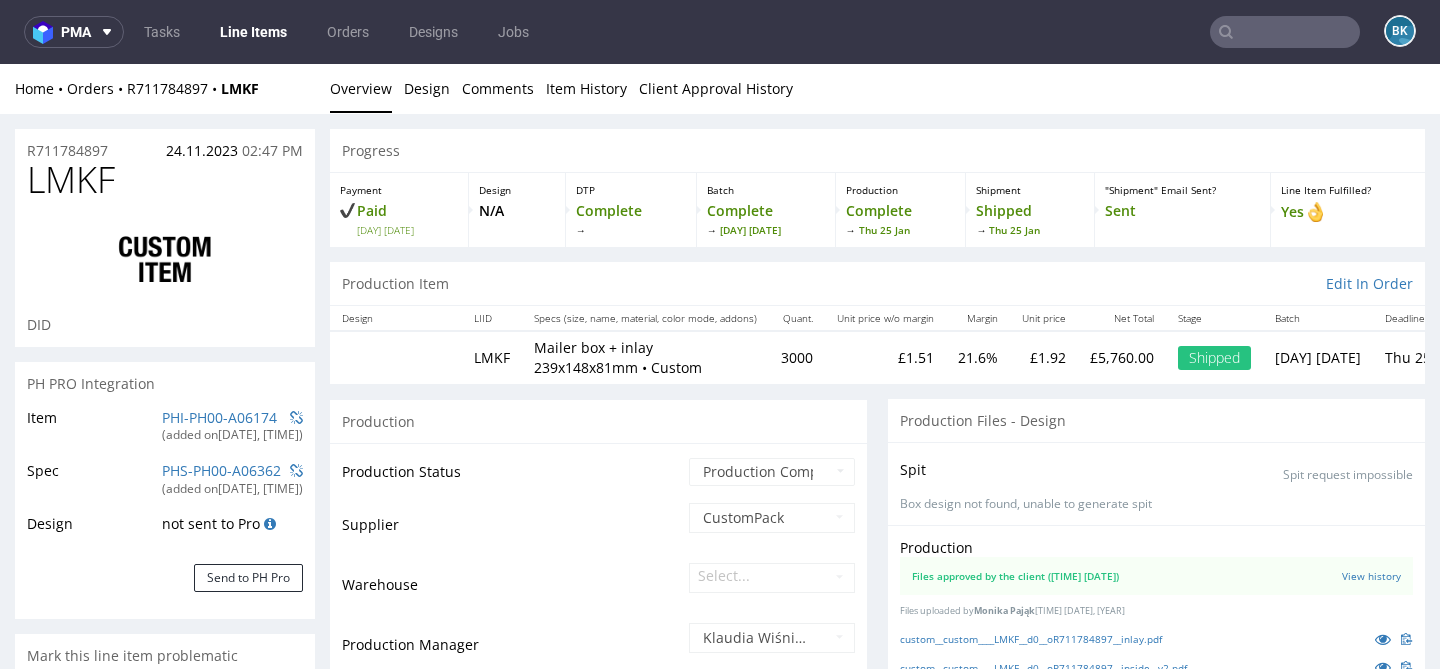 select on "in_progress" 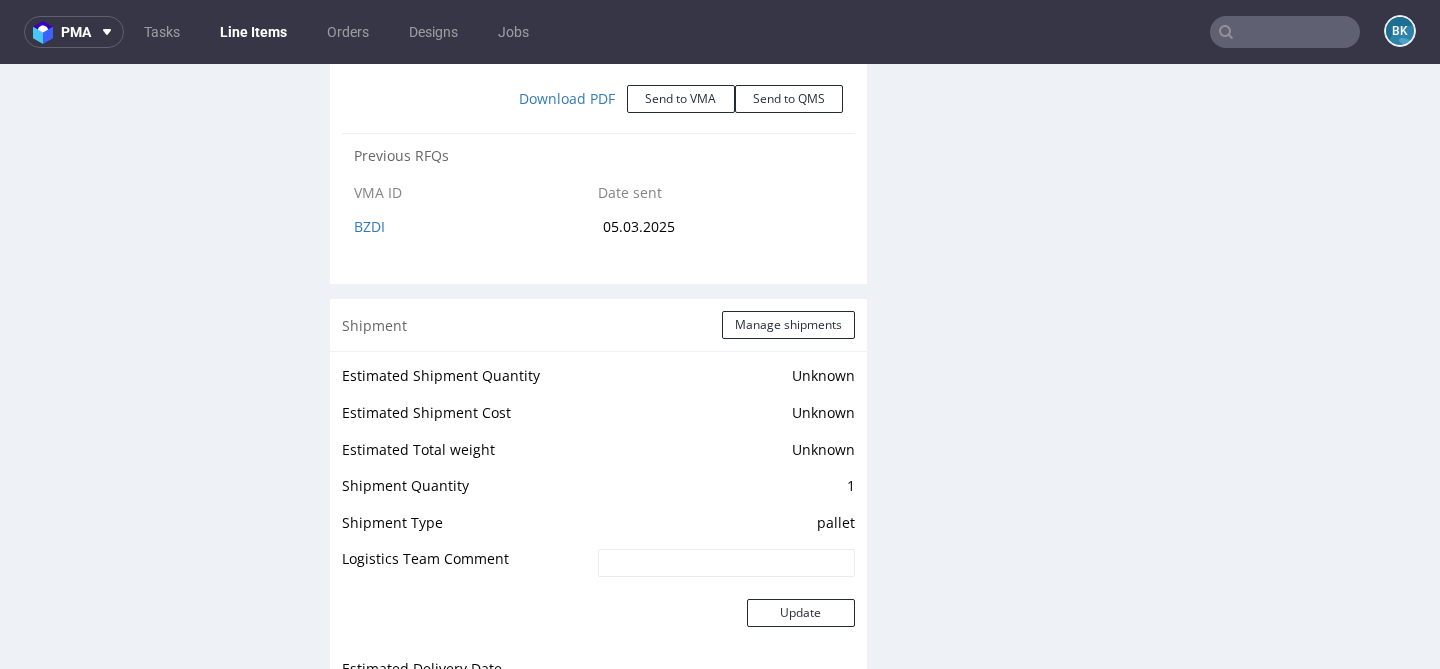 scroll, scrollTop: 3667, scrollLeft: 0, axis: vertical 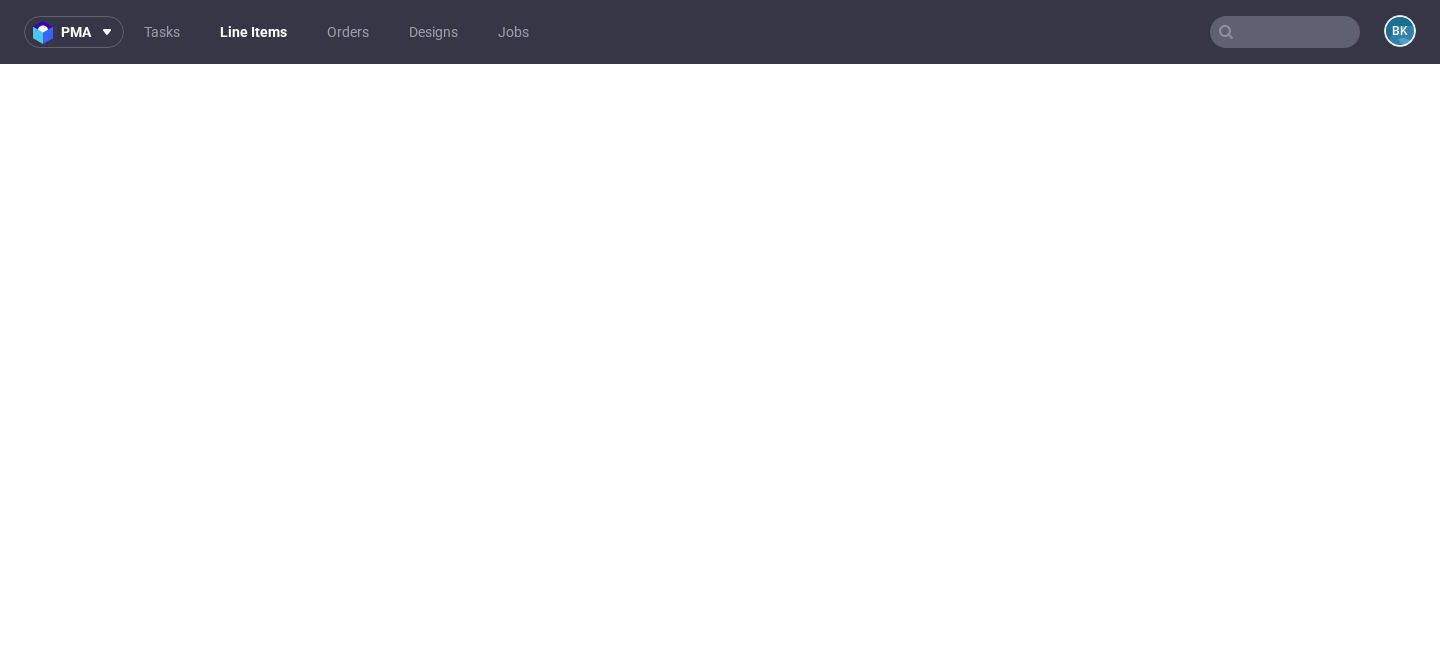 select on "in_progress" 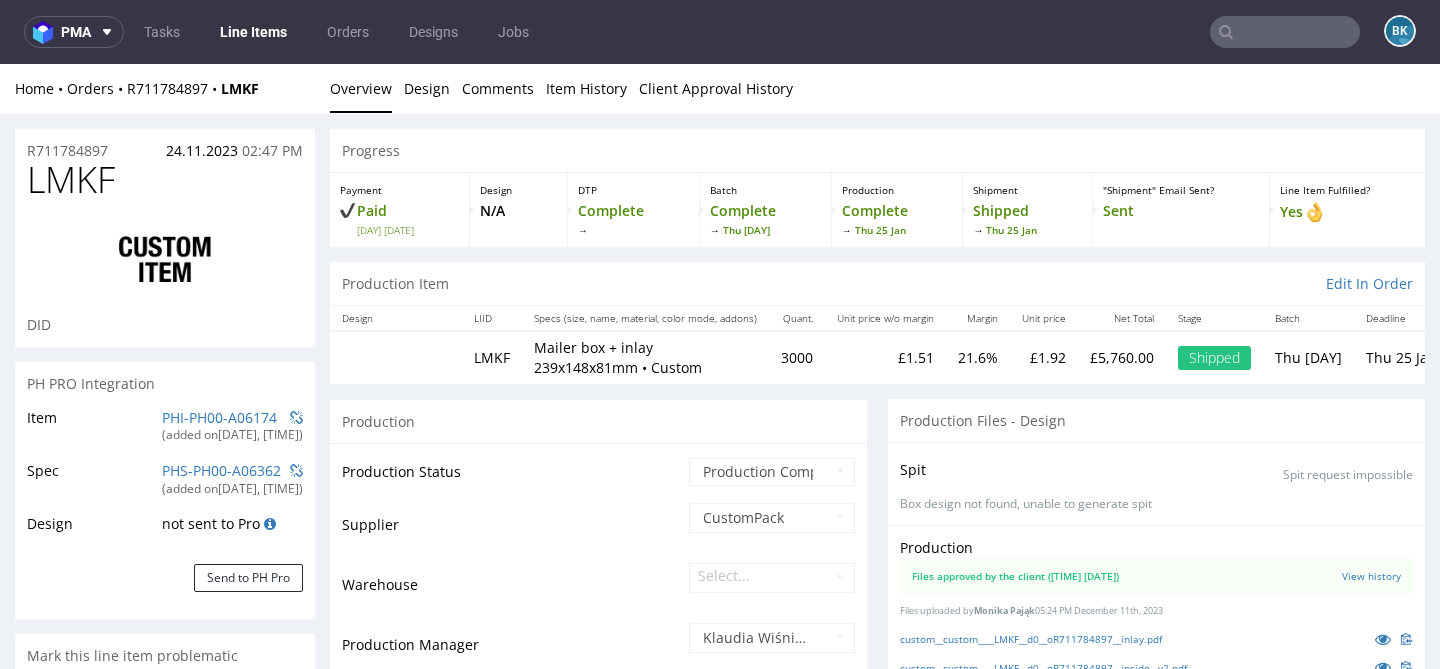 scroll, scrollTop: 1008, scrollLeft: 0, axis: vertical 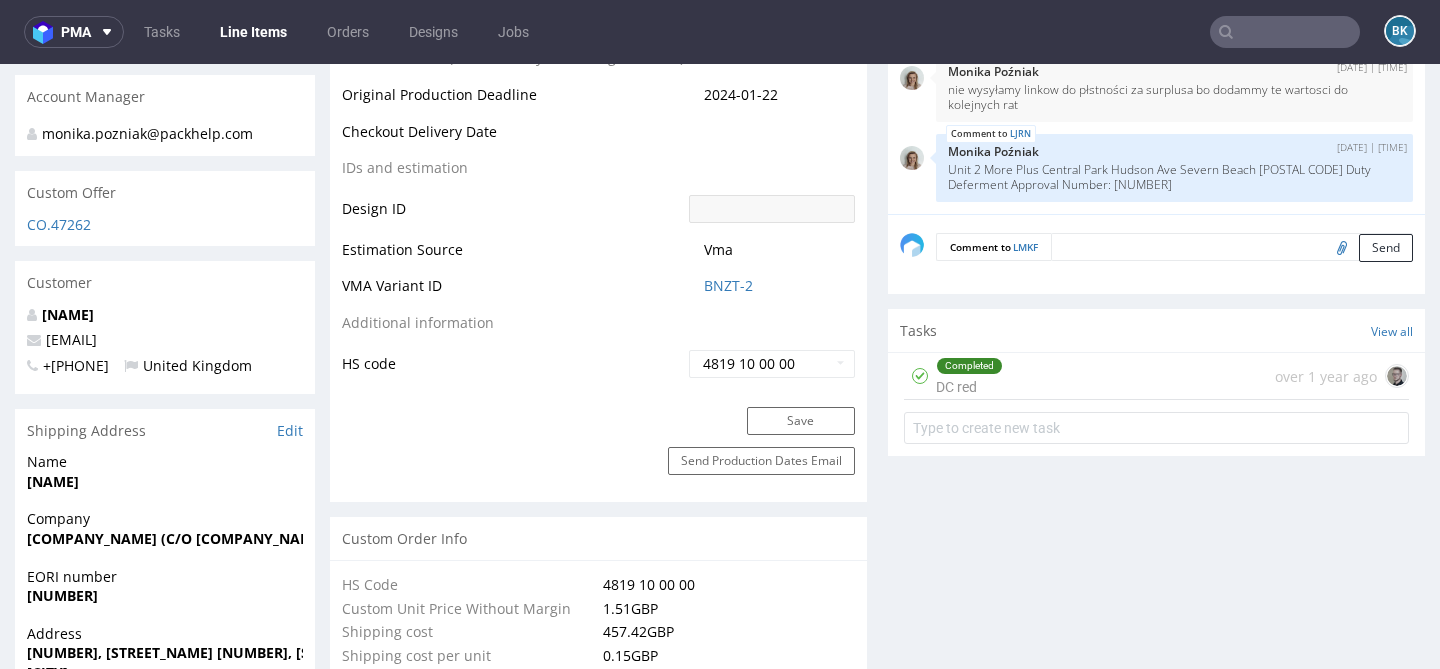 click at bounding box center [1285, 32] 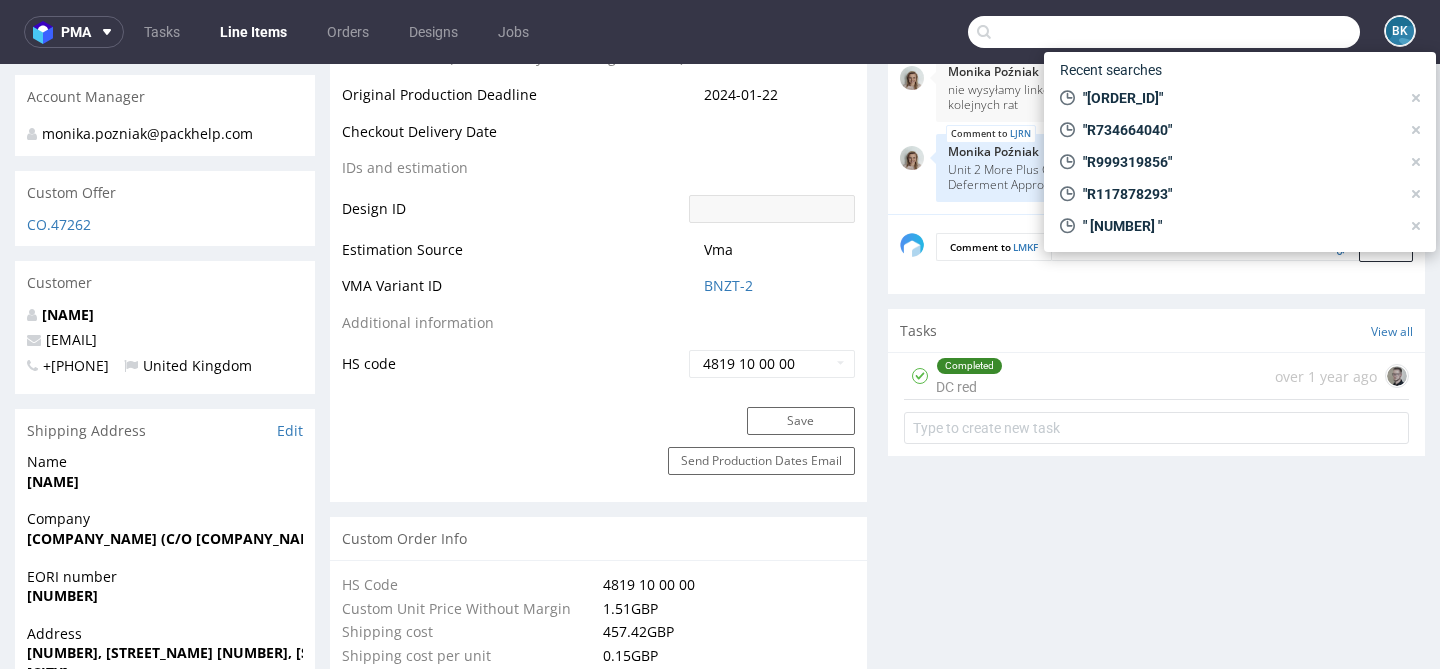 paste on "[EMAIL]" 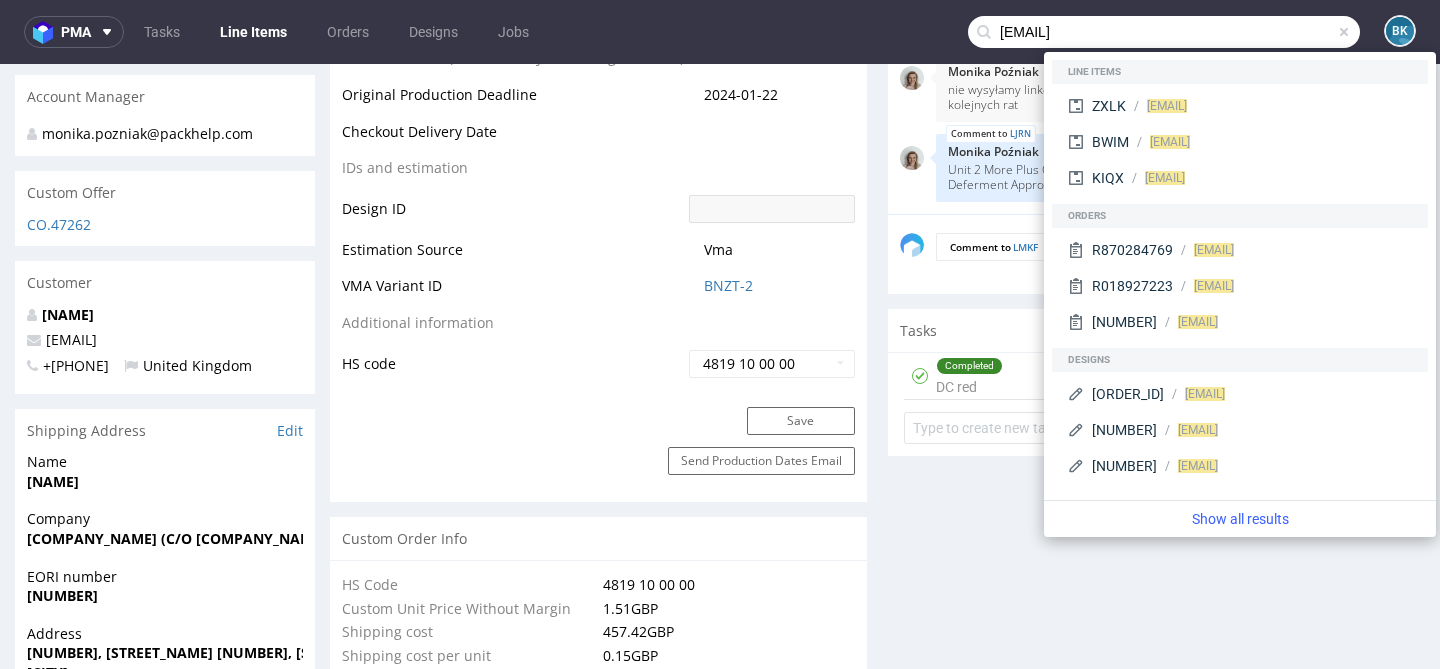 type on "[EMAIL]" 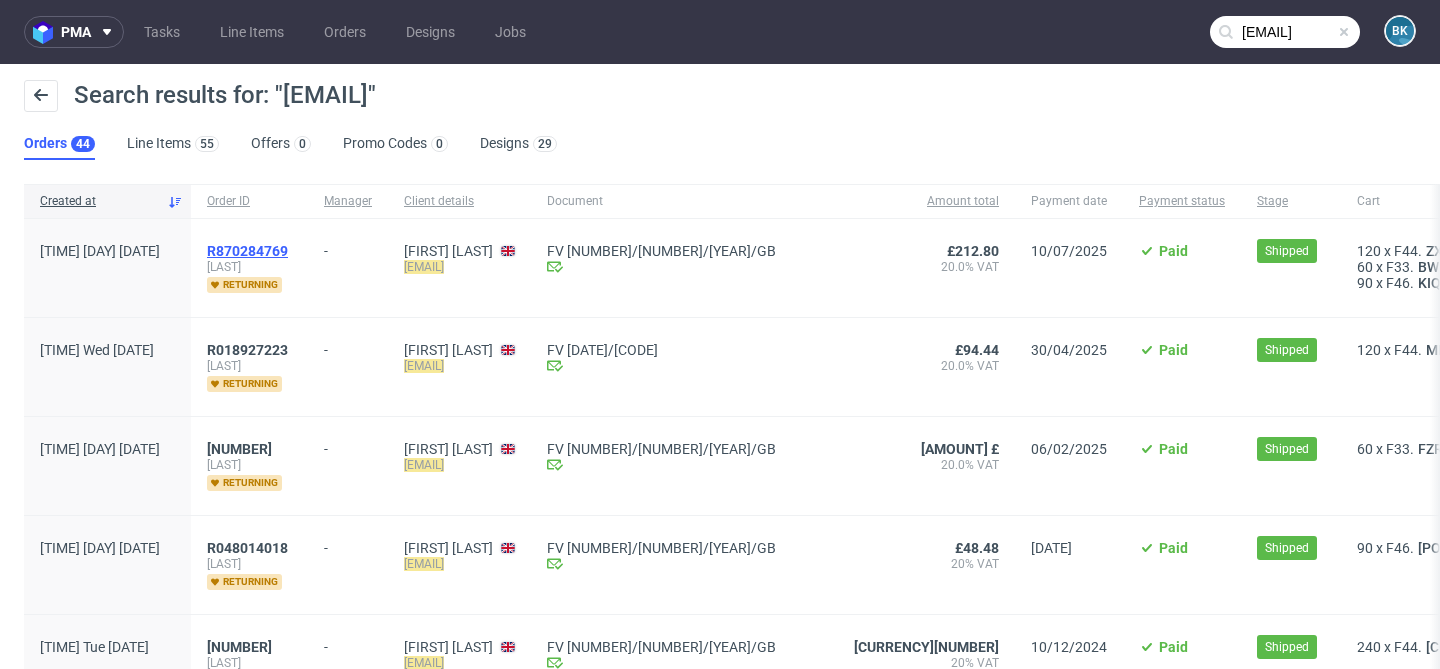 click on "R870284769" at bounding box center (247, 251) 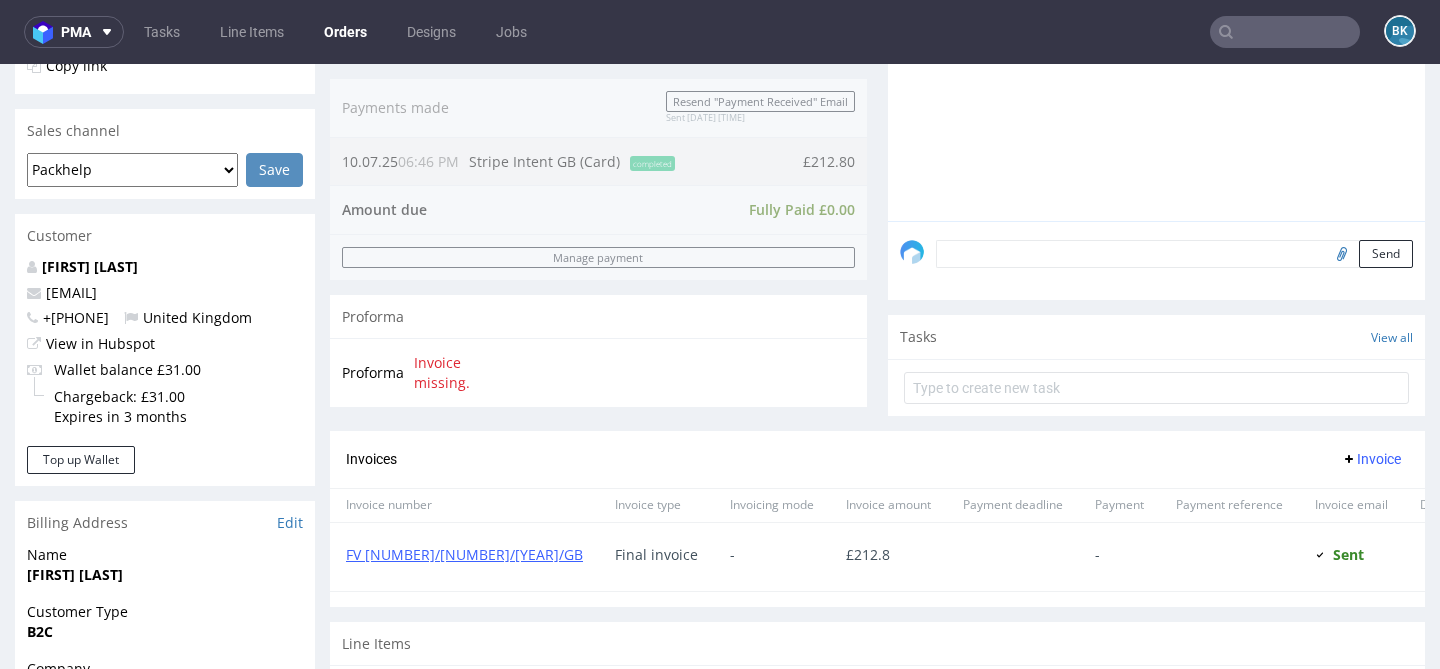 scroll, scrollTop: 967, scrollLeft: 0, axis: vertical 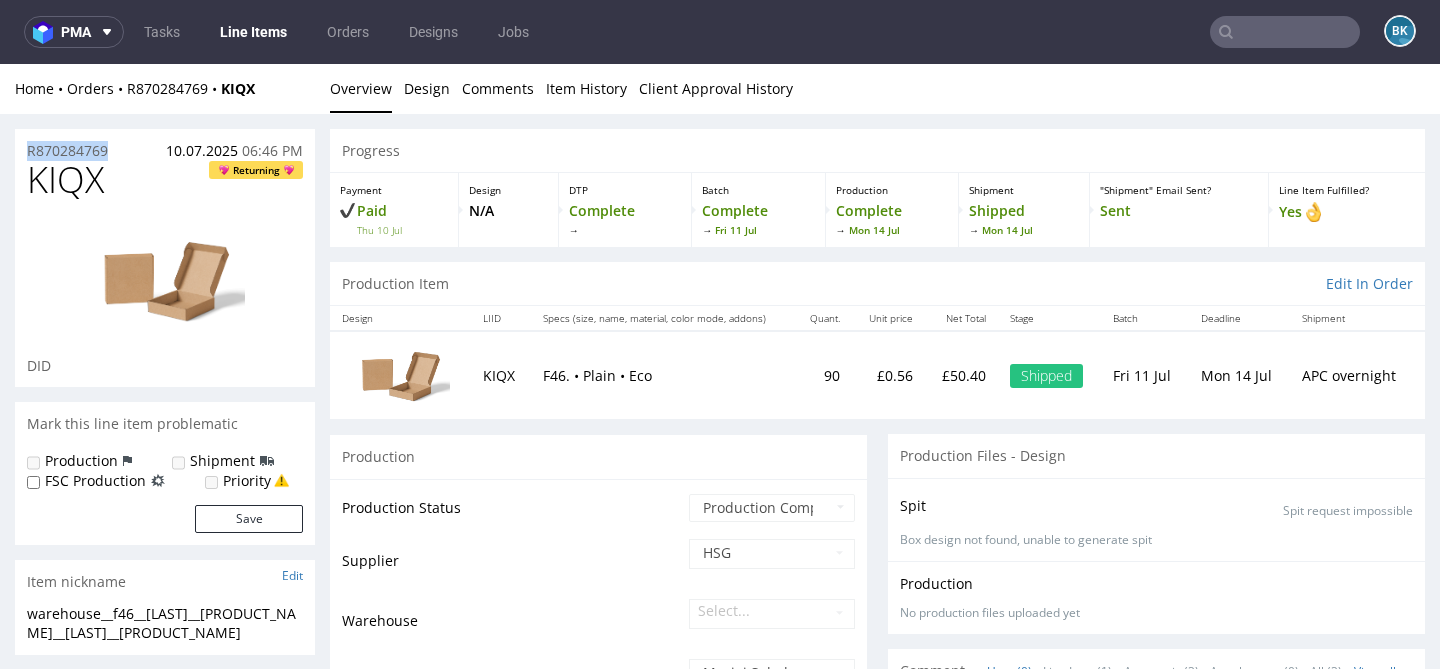 drag, startPoint x: 116, startPoint y: 149, endPoint x: 0, endPoint y: 149, distance: 116 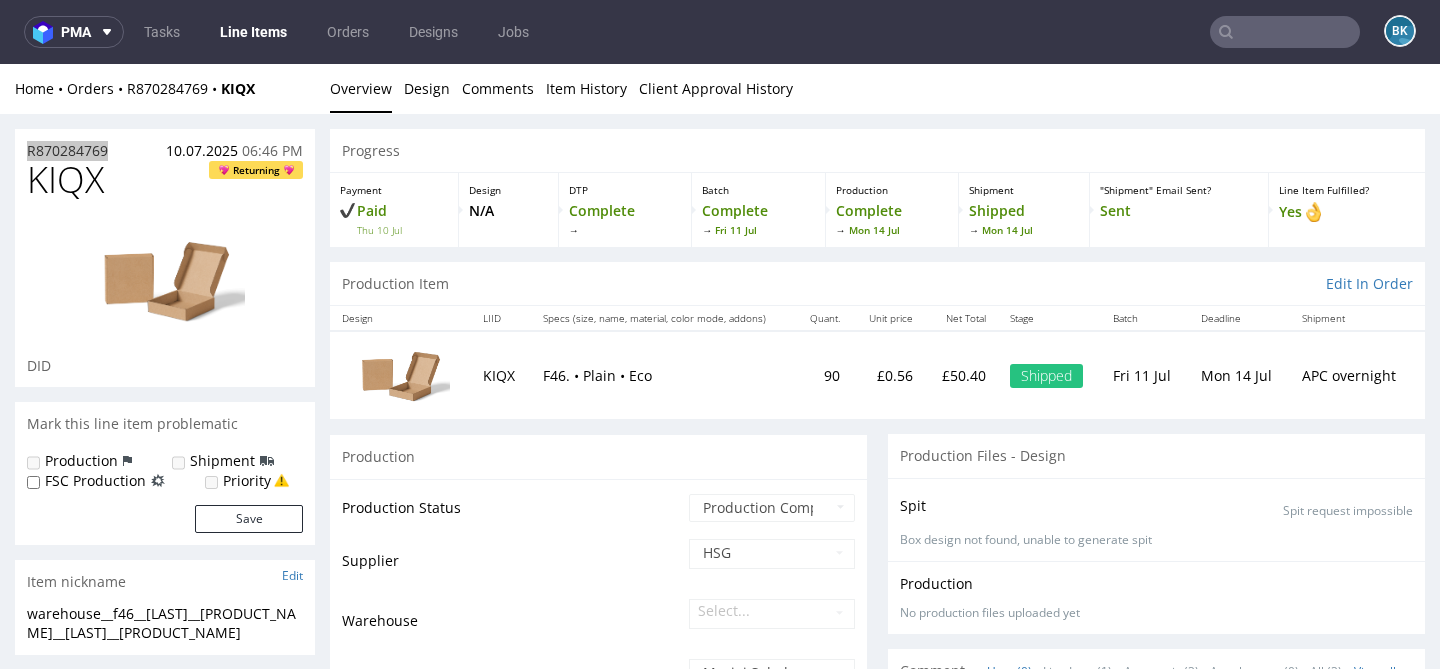 click at bounding box center [1285, 32] 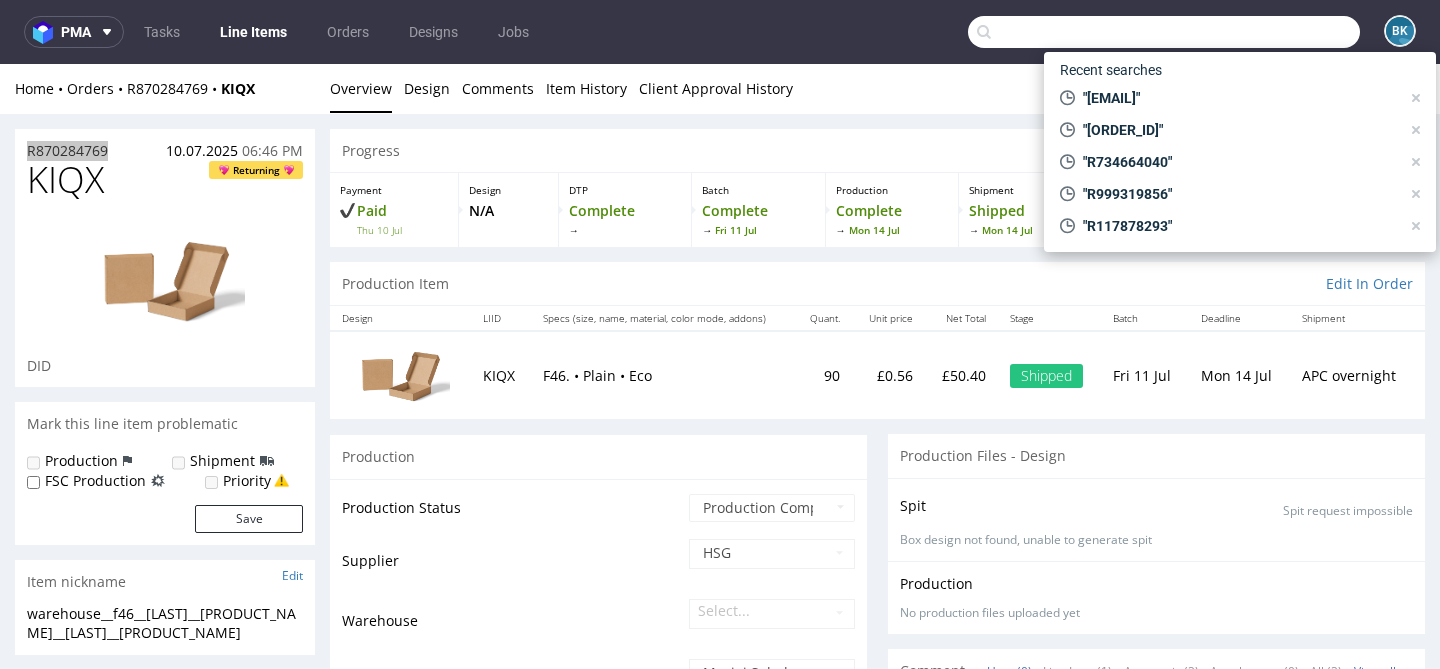 paste on "R870284769" 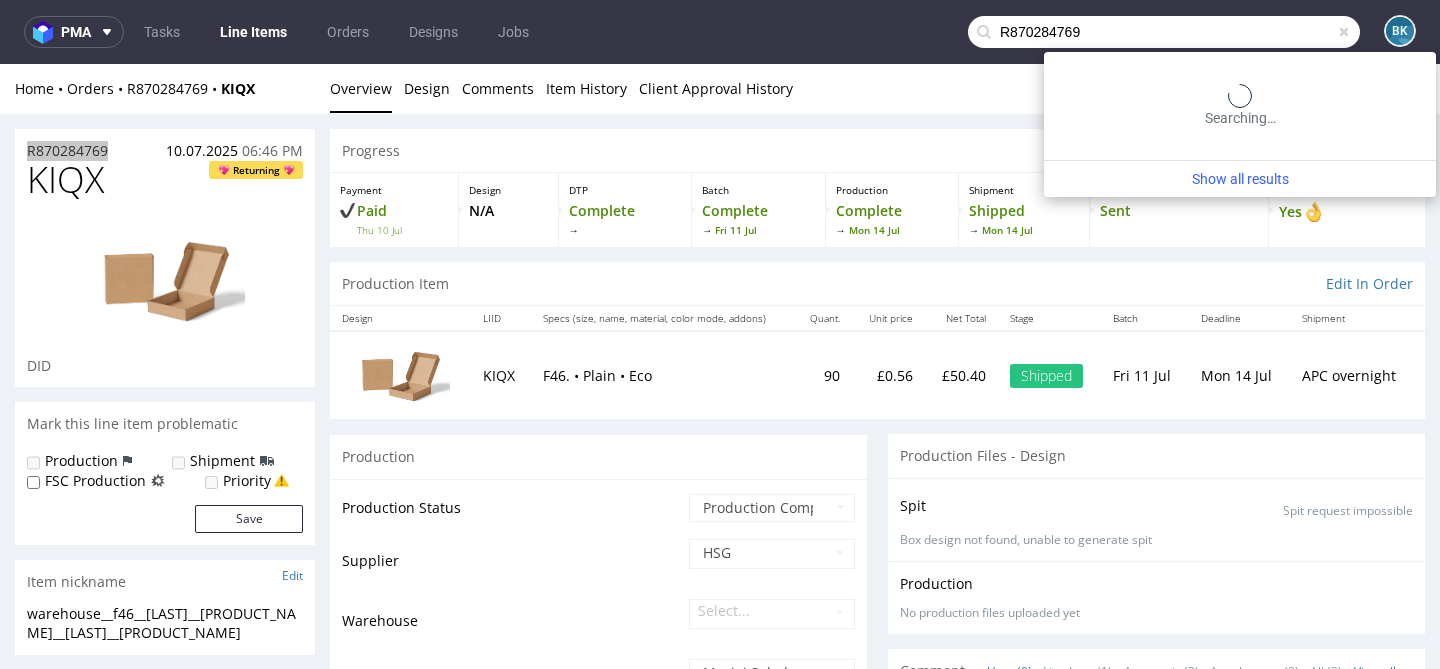 type on "R870284769" 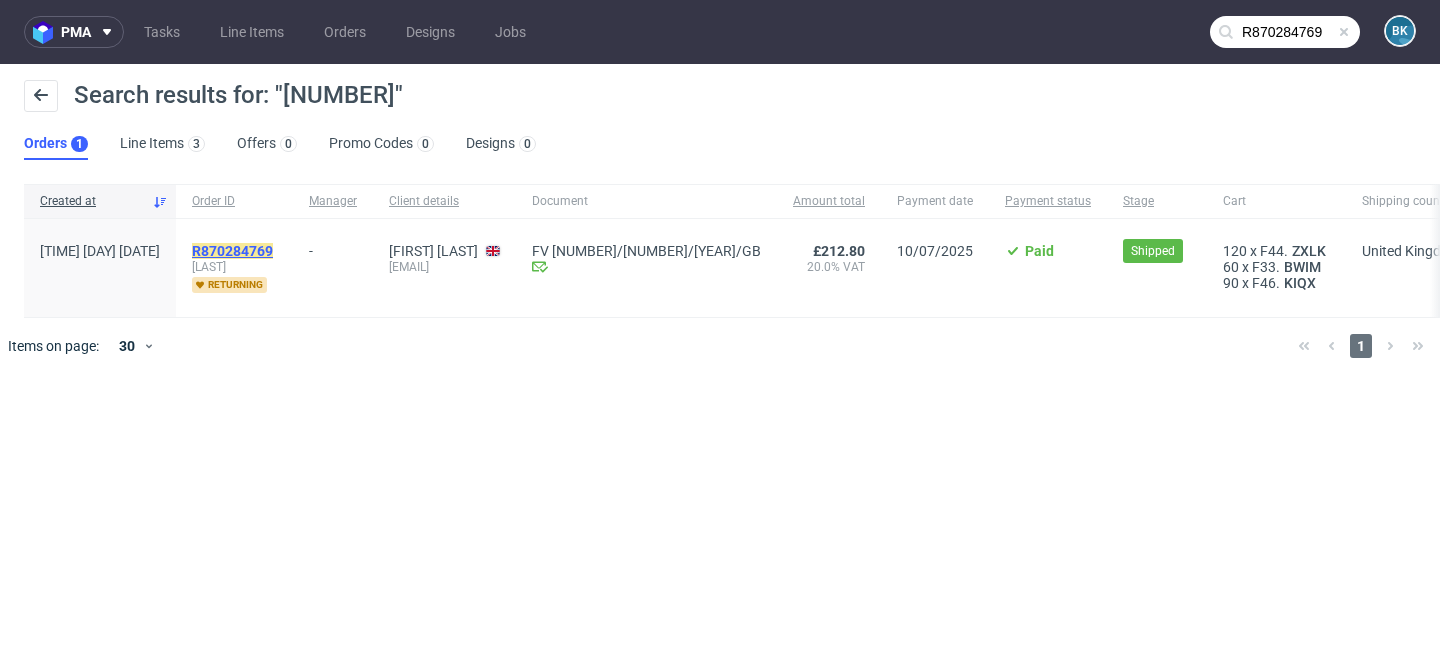 click on "R870284769" 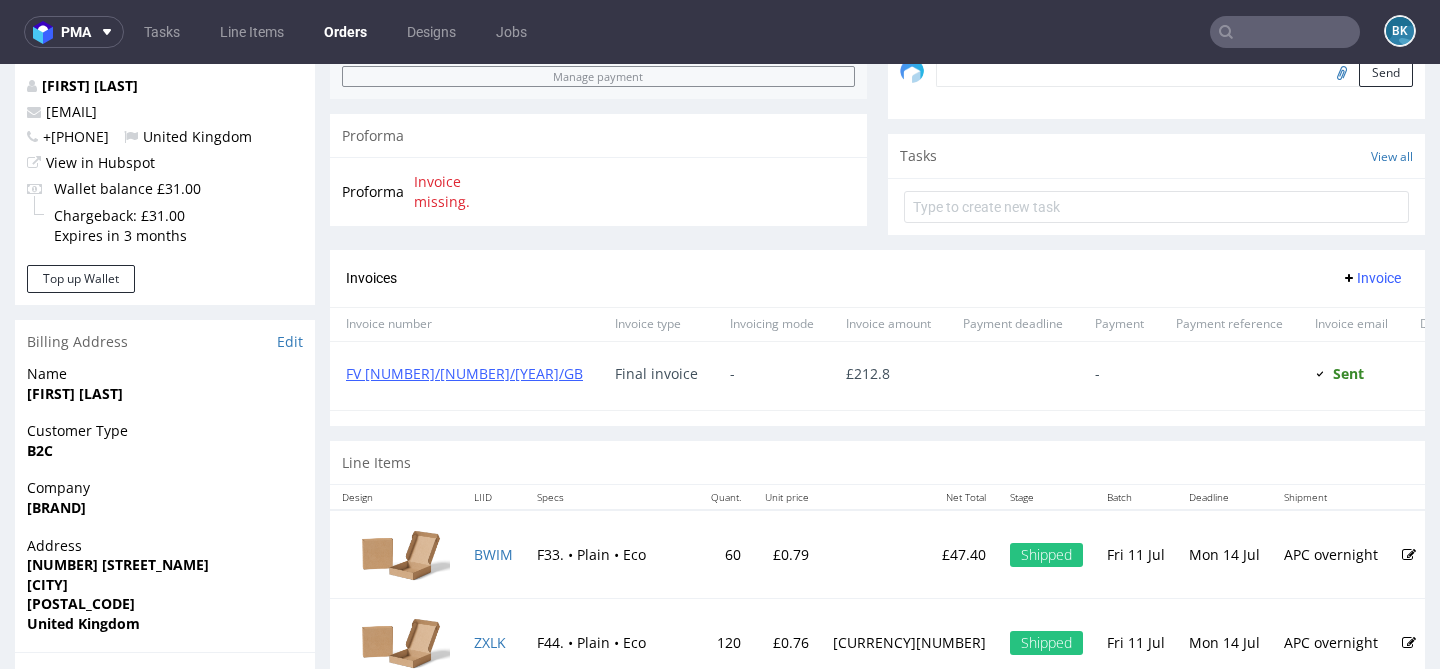 scroll, scrollTop: 656, scrollLeft: 0, axis: vertical 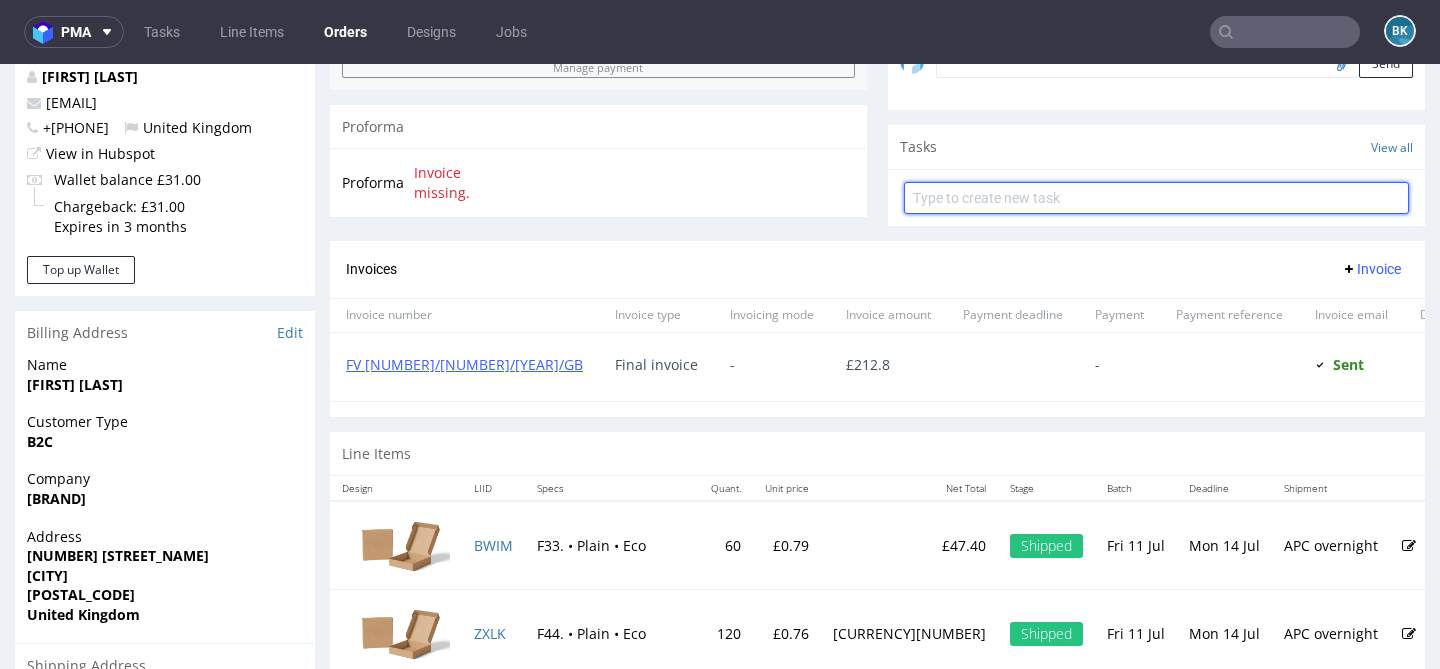 click at bounding box center [1156, 198] 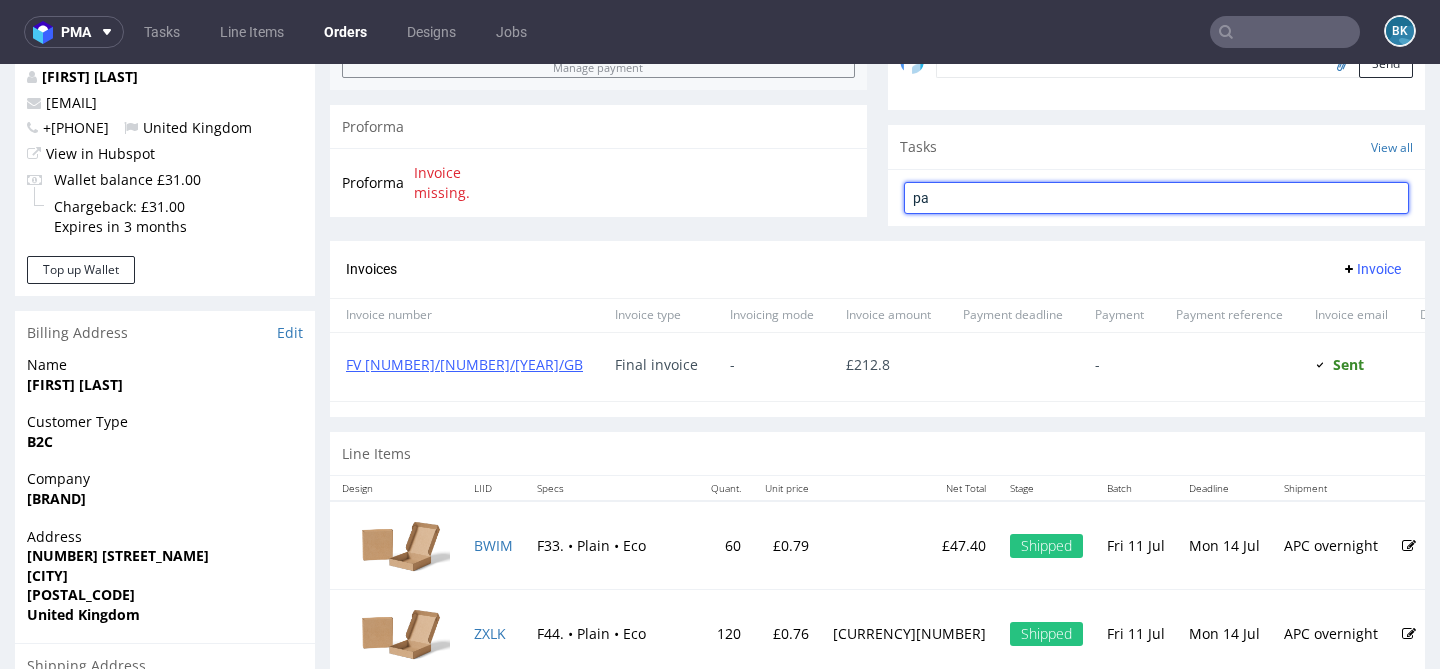 type on "p" 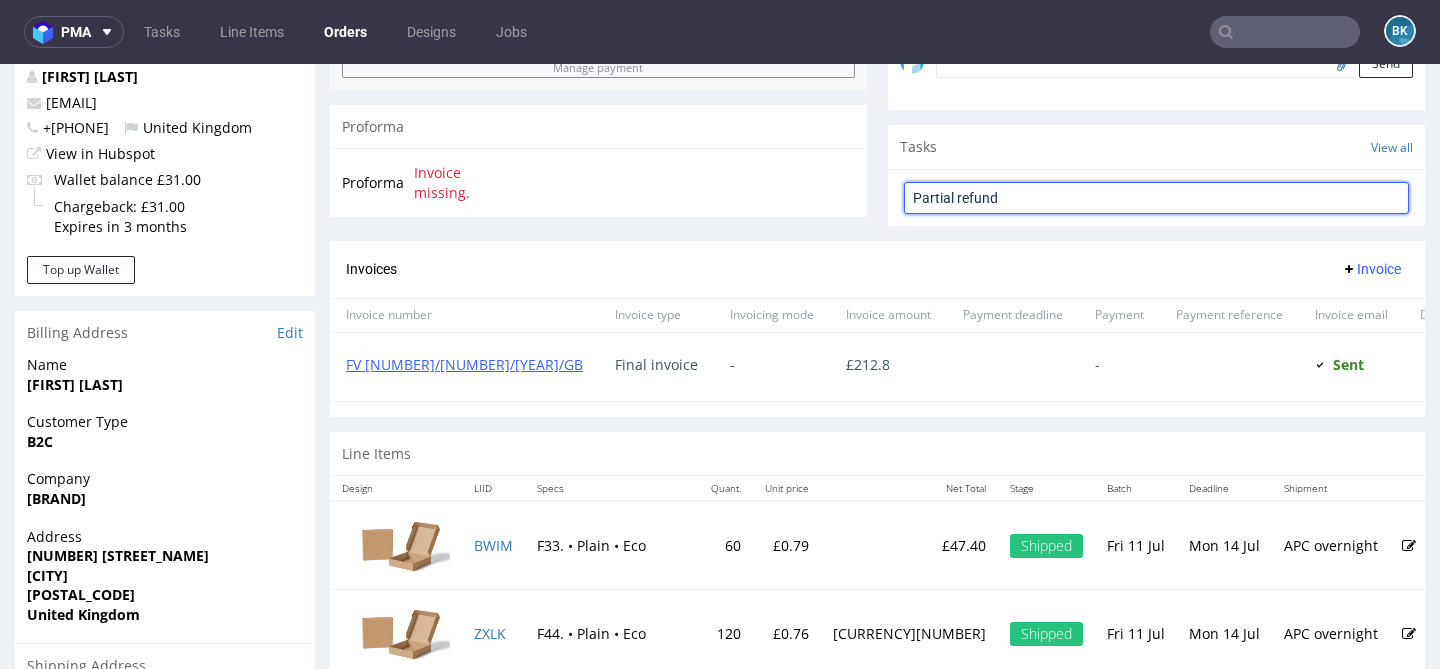 type on "Partial refund" 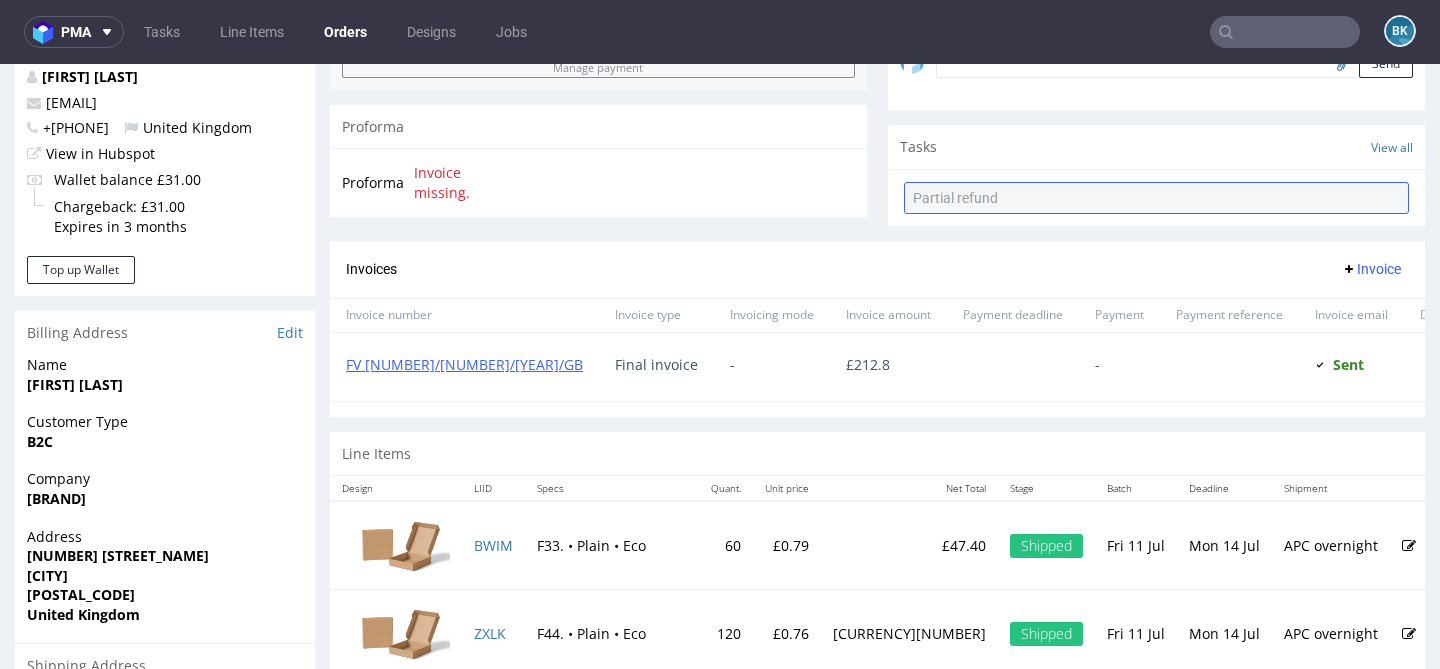 type 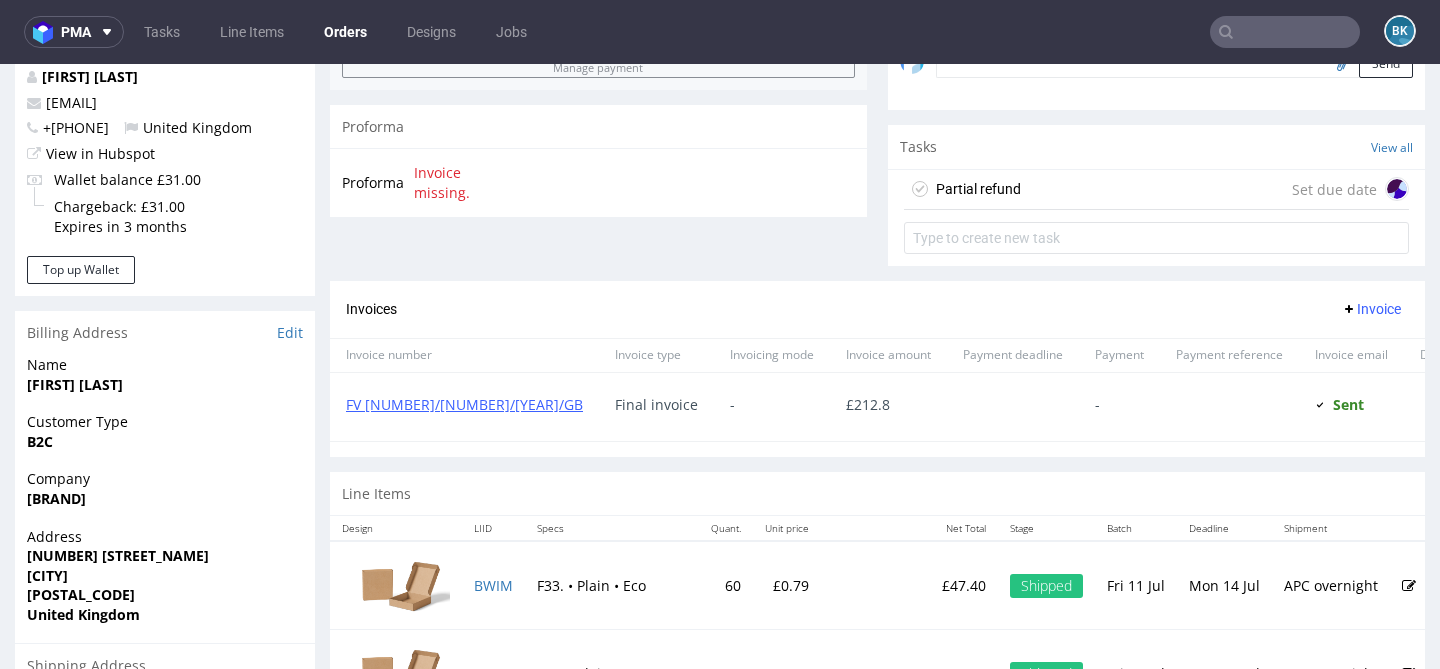 click on "Partial refund Set due date" at bounding box center [1156, 190] 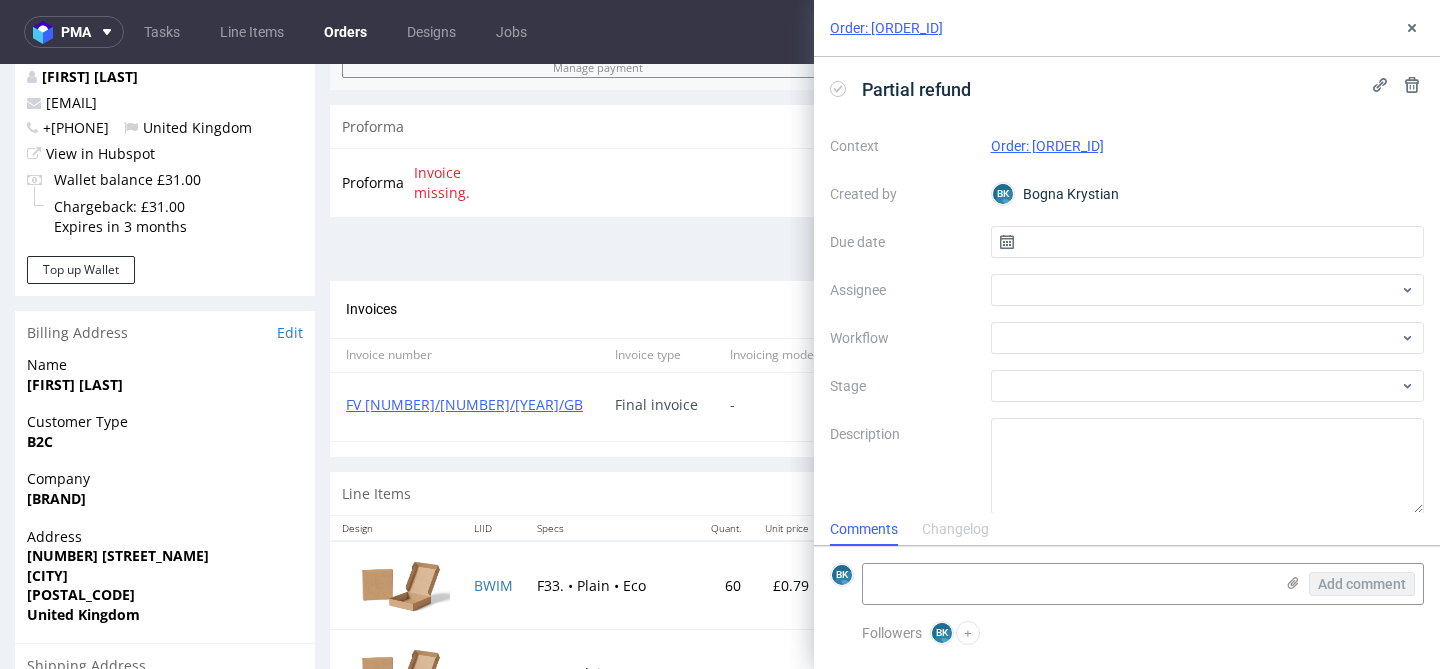 scroll, scrollTop: 16, scrollLeft: 0, axis: vertical 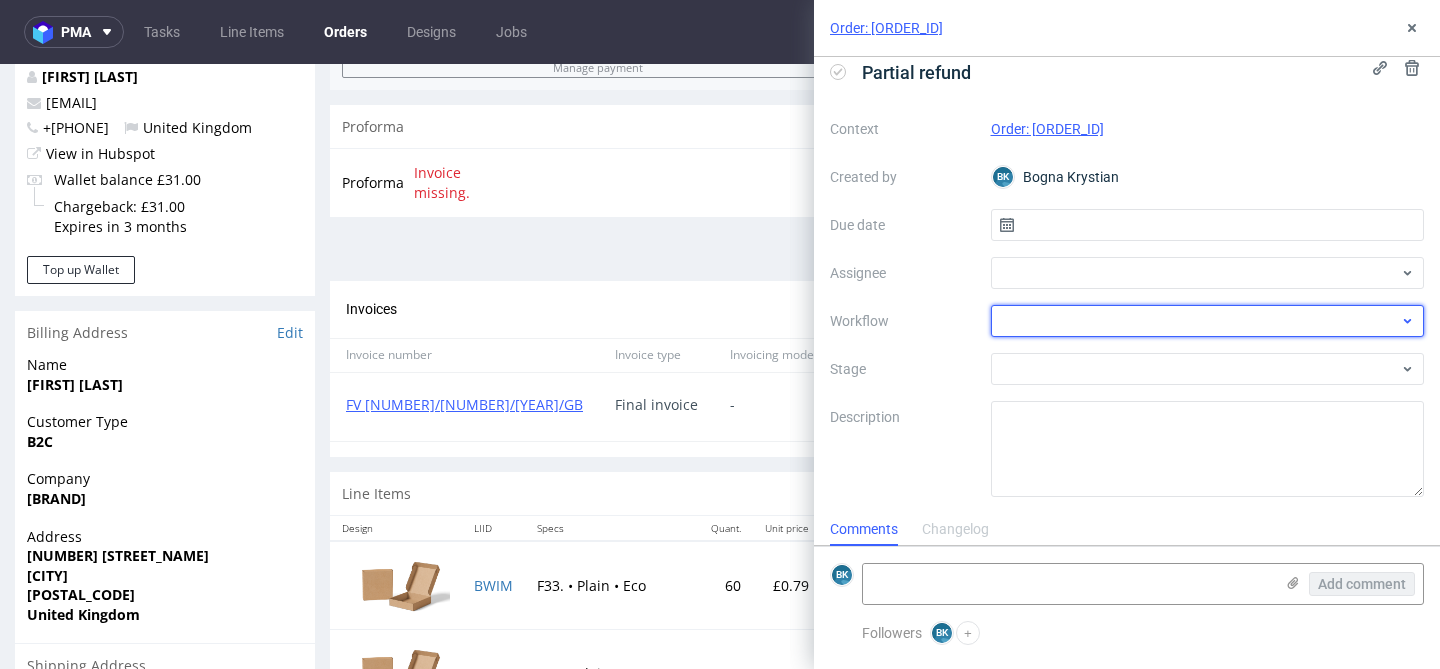 click at bounding box center (1208, 321) 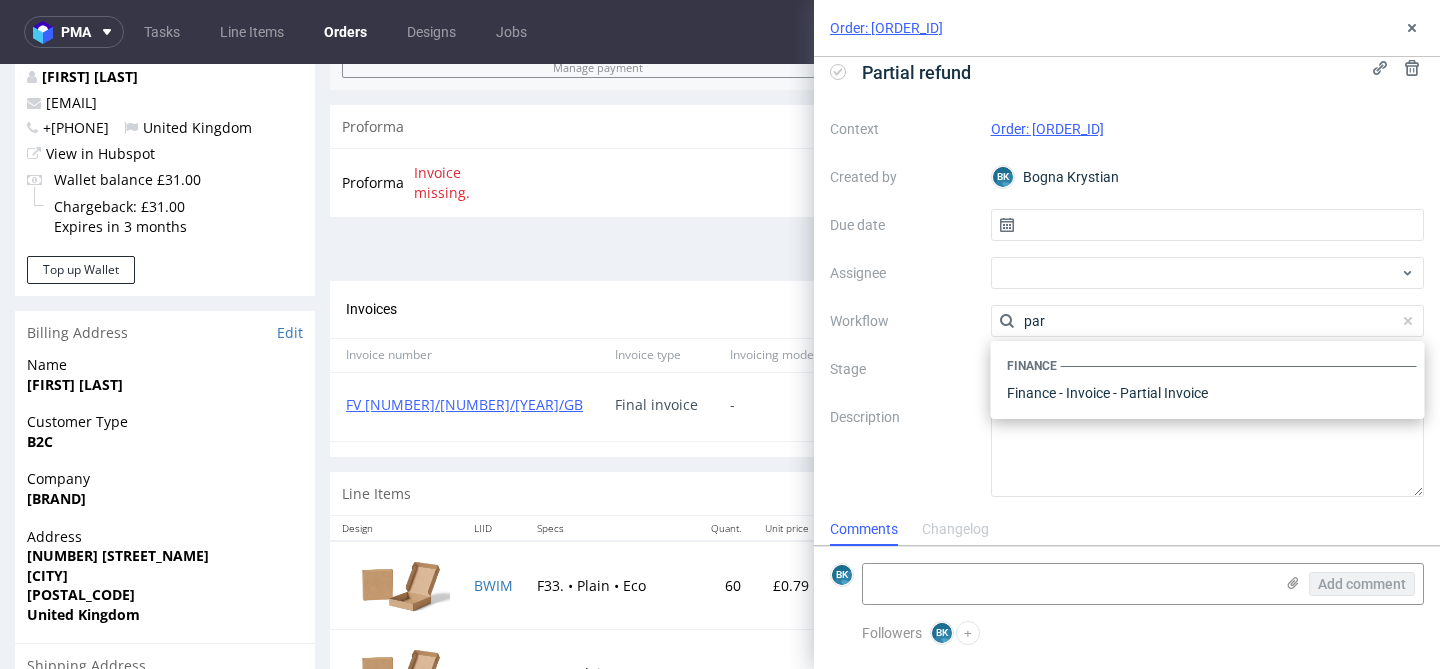 scroll, scrollTop: 0, scrollLeft: 0, axis: both 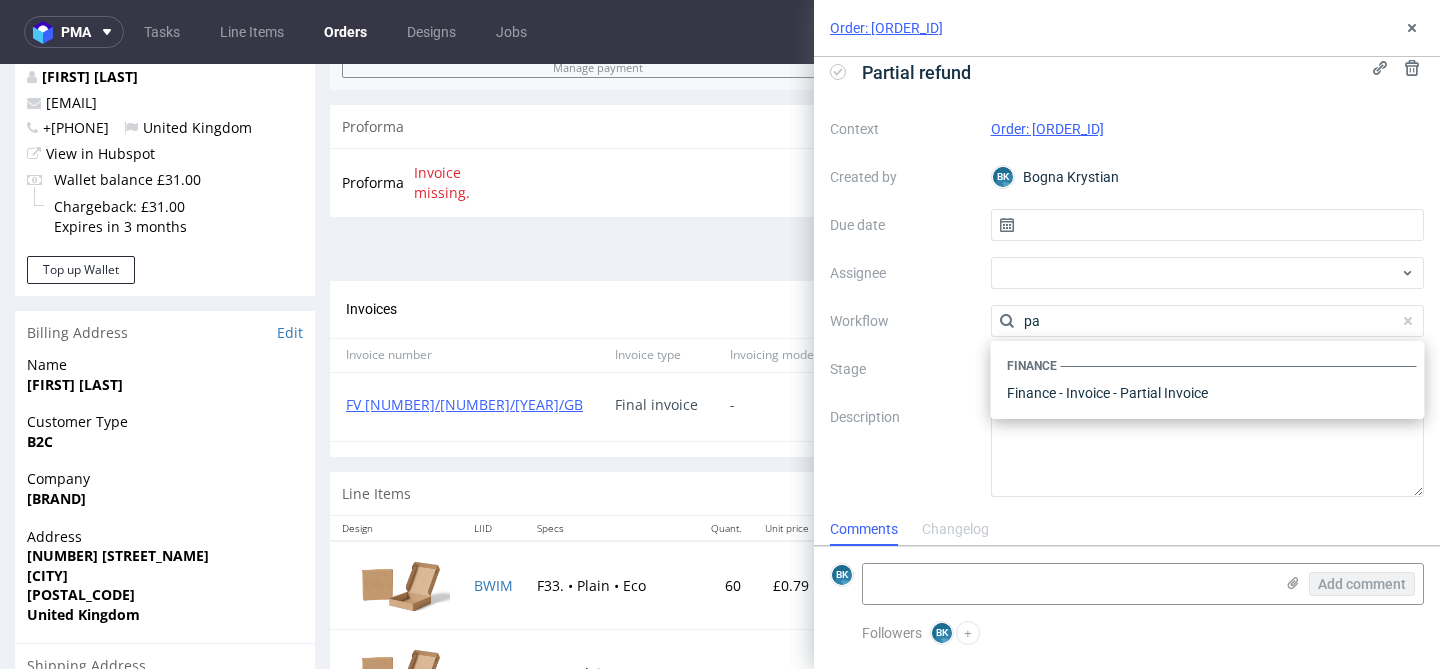 type on "p" 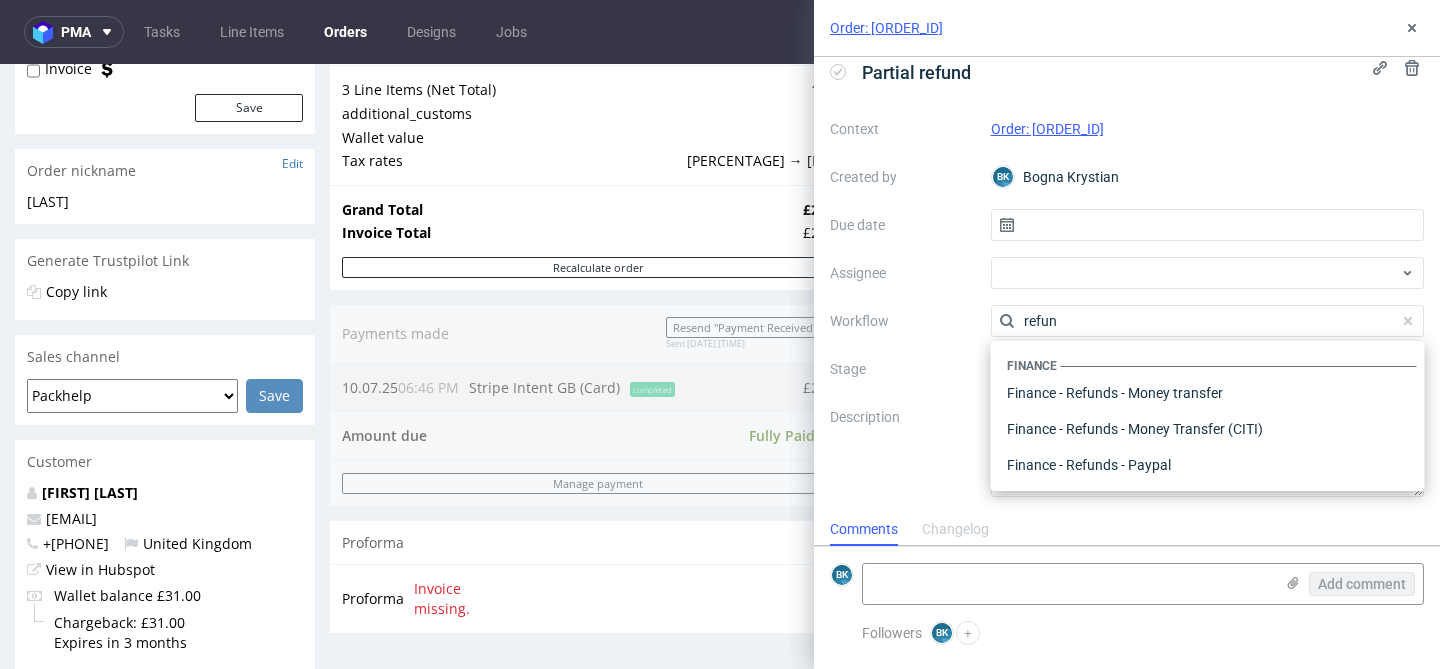 scroll, scrollTop: 224, scrollLeft: 0, axis: vertical 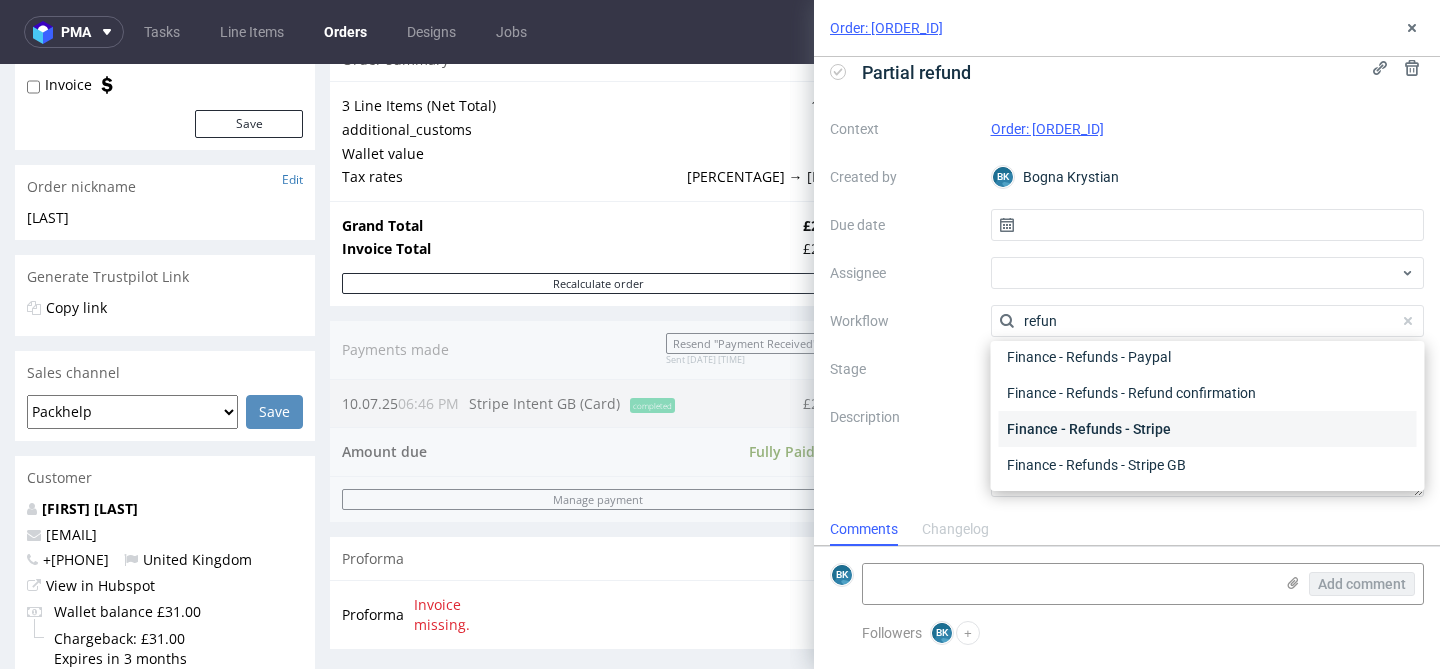 type on "refun" 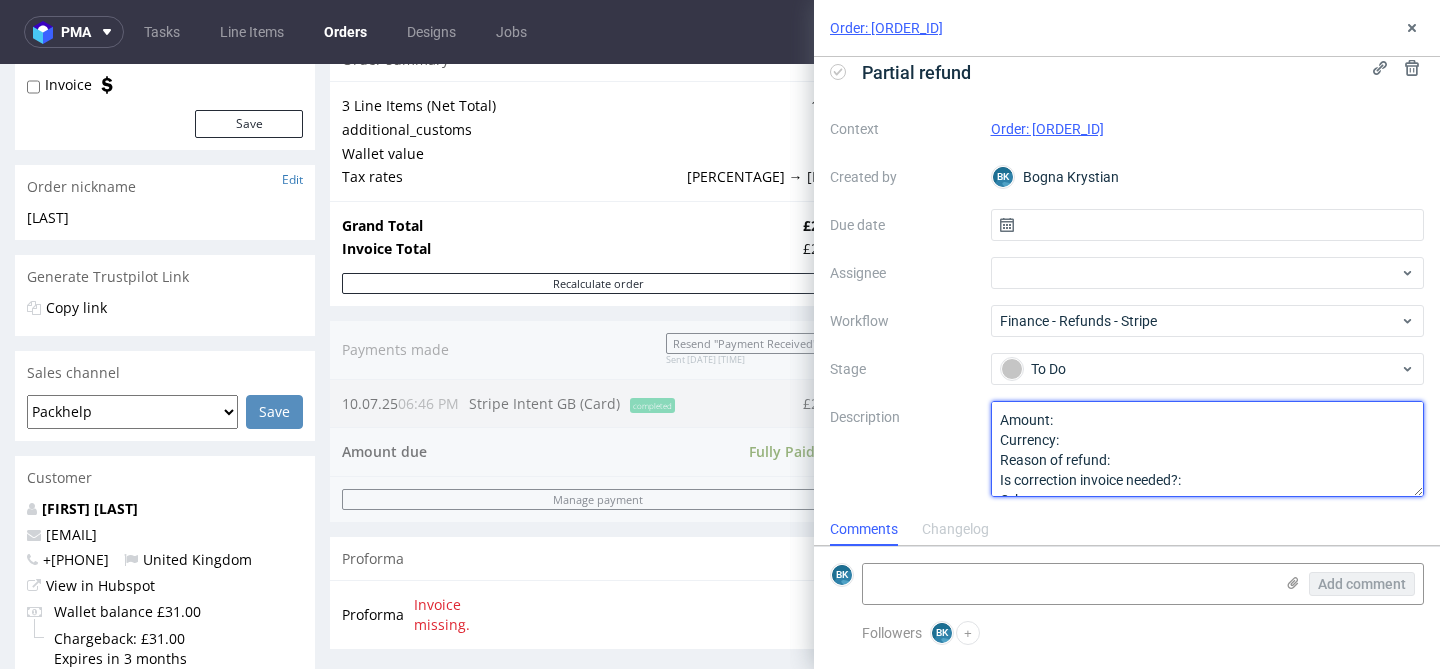 click on "Amount:
Currency:
Reason of refund:
Is correction invoice needed?:
Other:" at bounding box center [1208, 449] 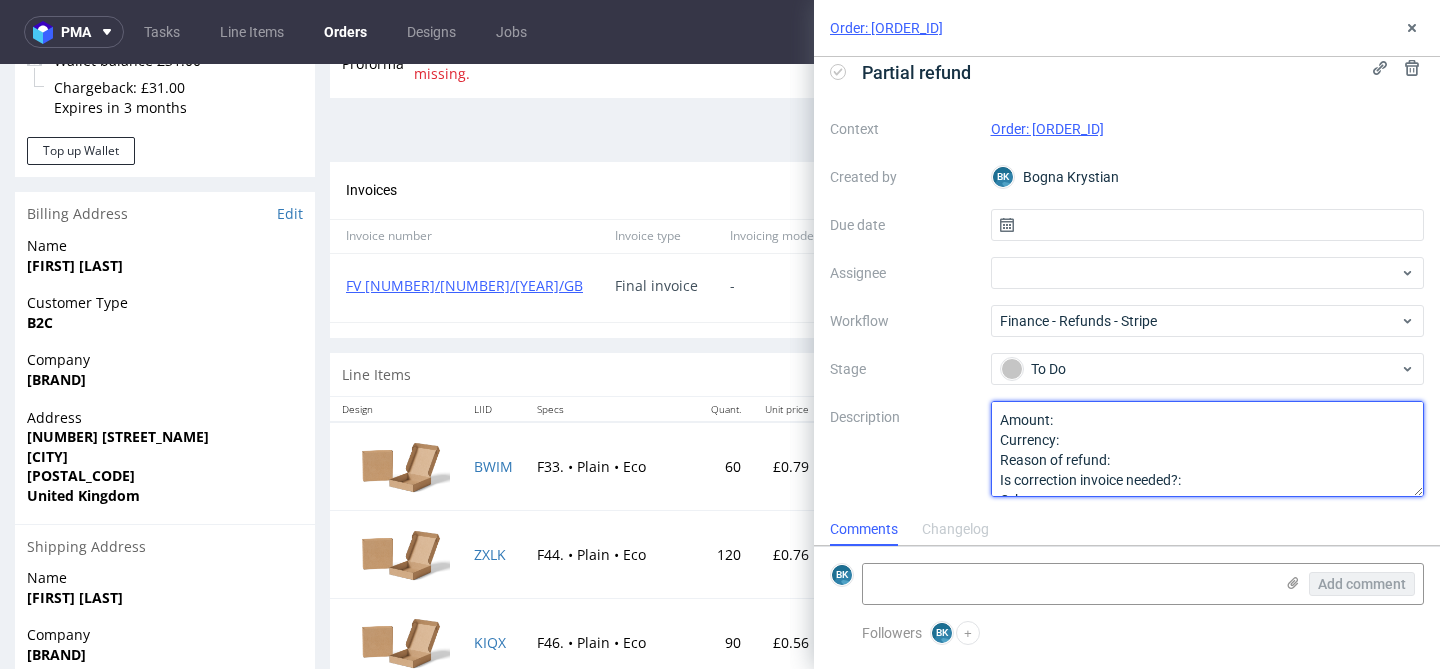 scroll, scrollTop: 798, scrollLeft: 0, axis: vertical 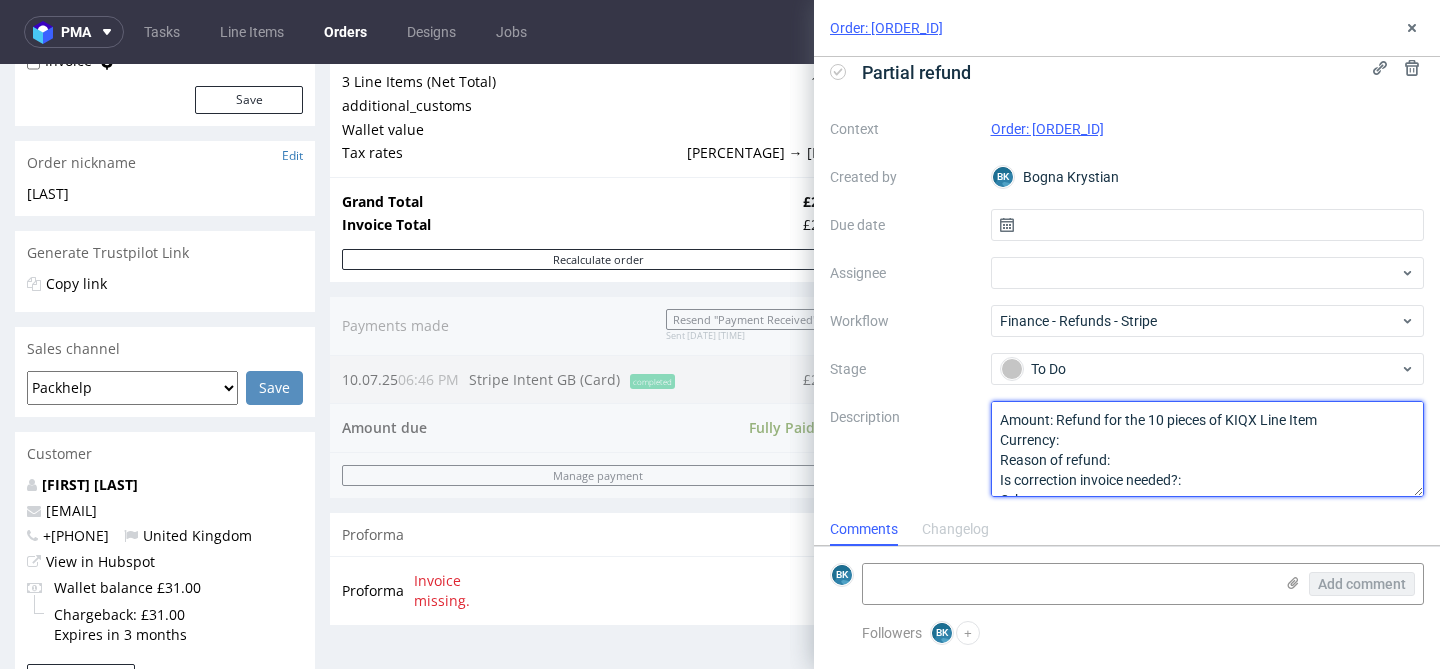 click on "Amount:
Currency:
Reason of refund:
Is correction invoice needed?:
Other:" at bounding box center (1208, 449) 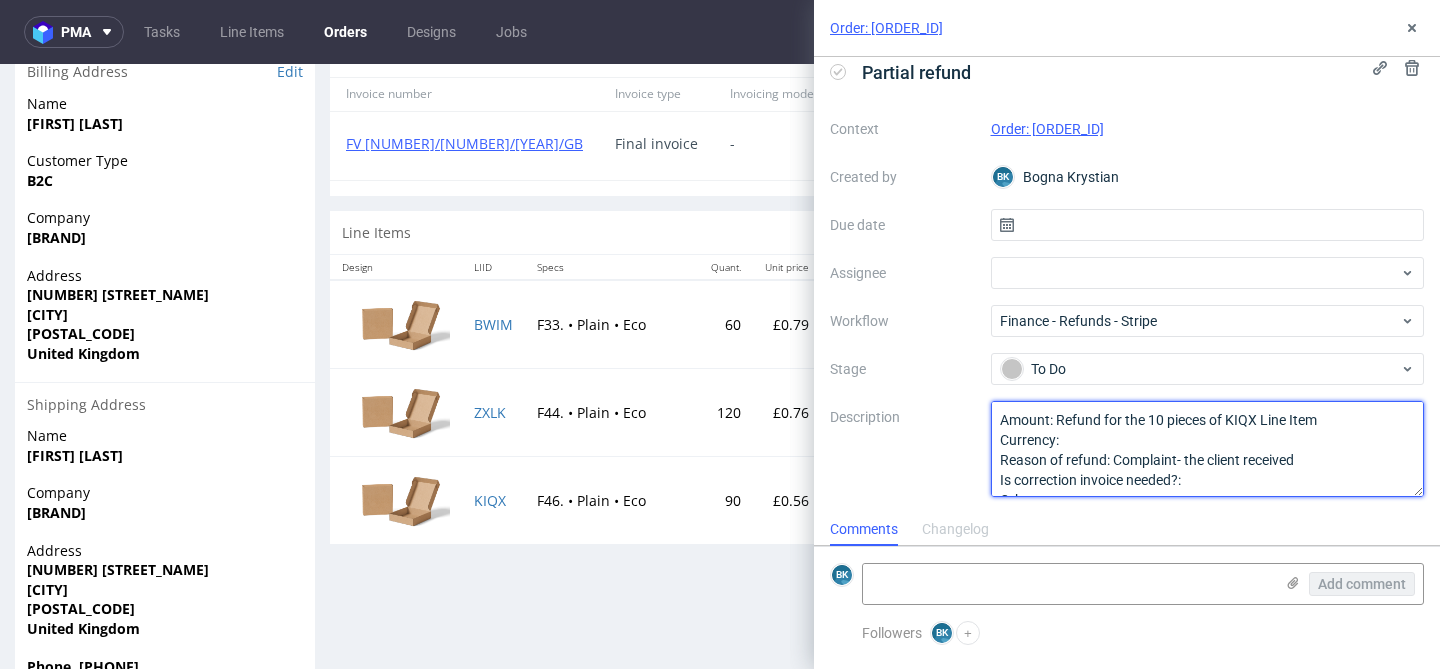scroll, scrollTop: 918, scrollLeft: 0, axis: vertical 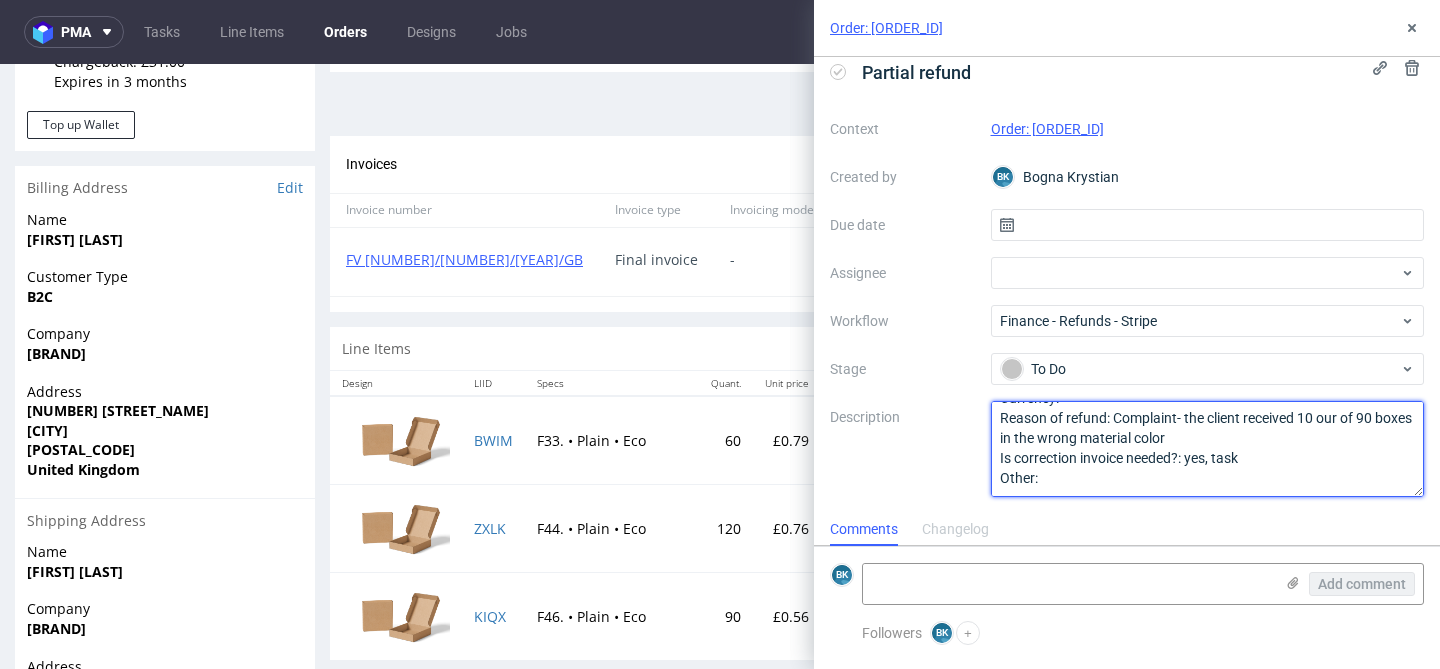 click on "Amount:
Currency:
Reason of refund:
Is correction invoice needed?:
Other:" at bounding box center [1208, 449] 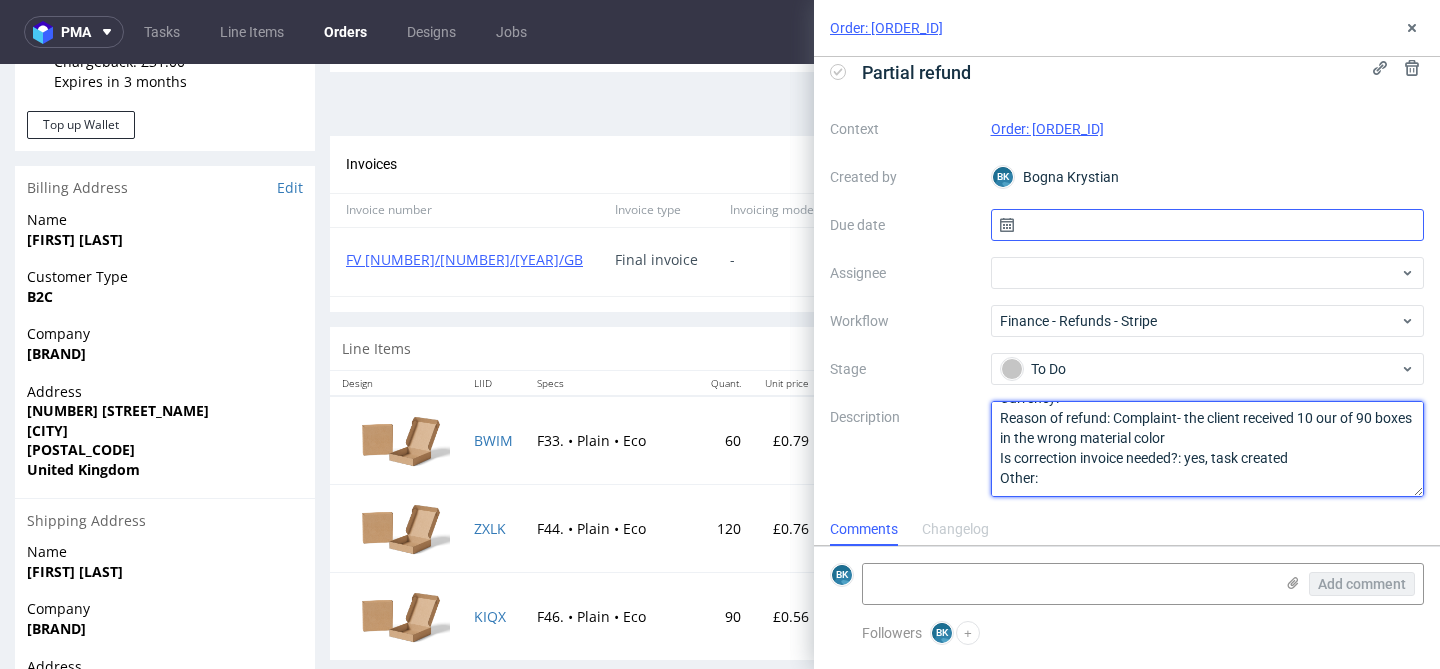 type on "Amount: Refund for the 10 pieces of KIQX Line Item
Currency:
Reason of refund: Complaint- the client received 10 our of 90 boxes in the wrong material color
Is correction invoice needed?: yes, task created
Other:" 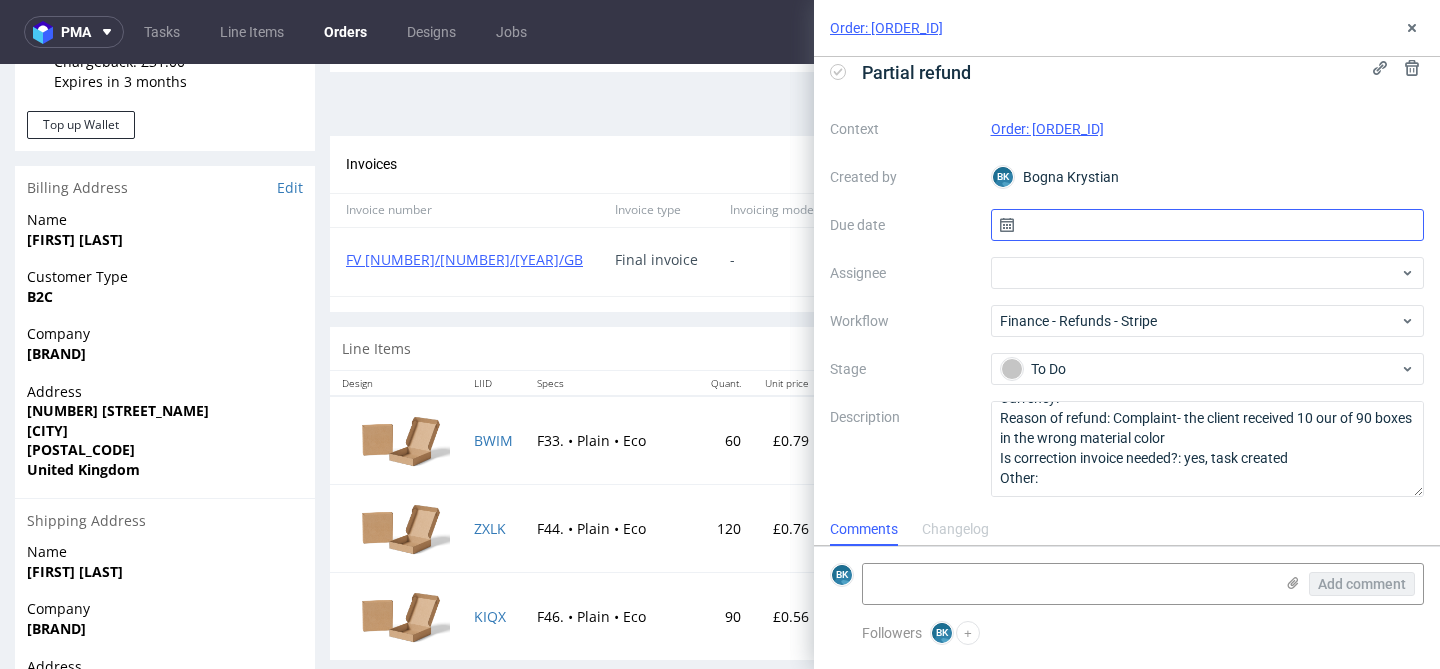 click at bounding box center (1208, 225) 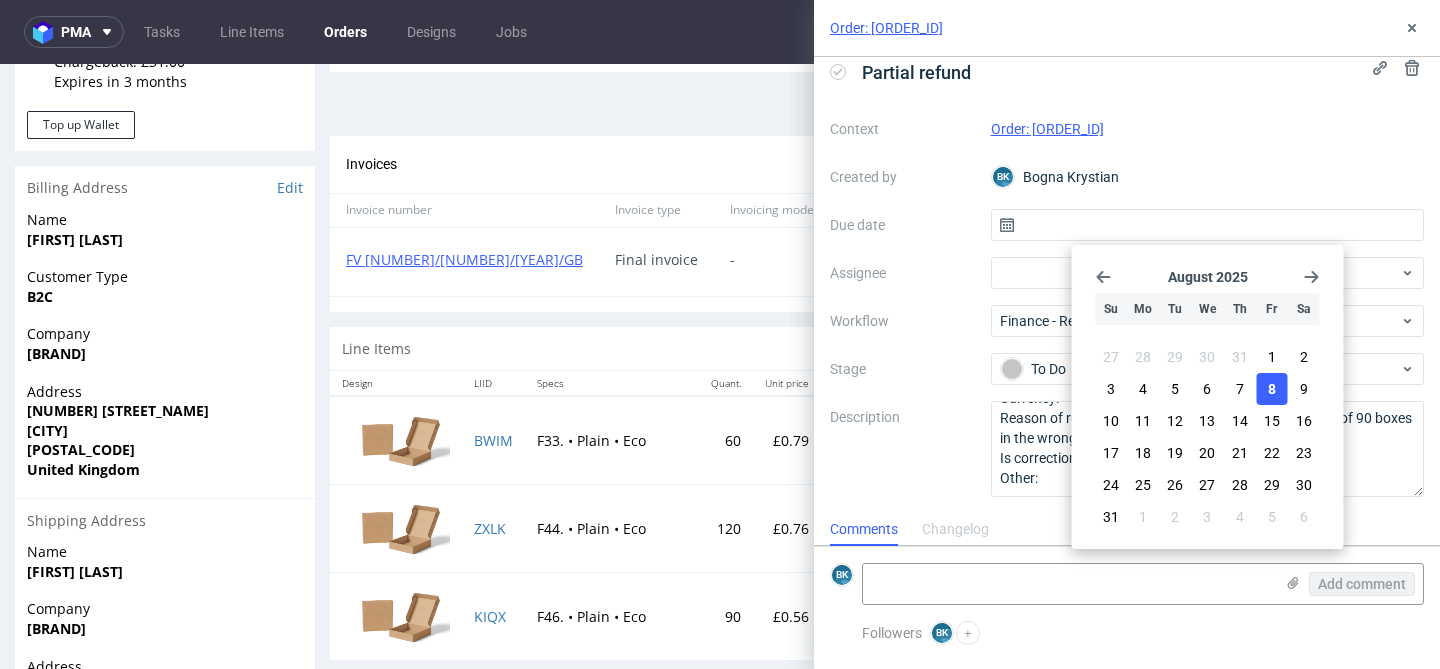 click on "8" at bounding box center [1271, 389] 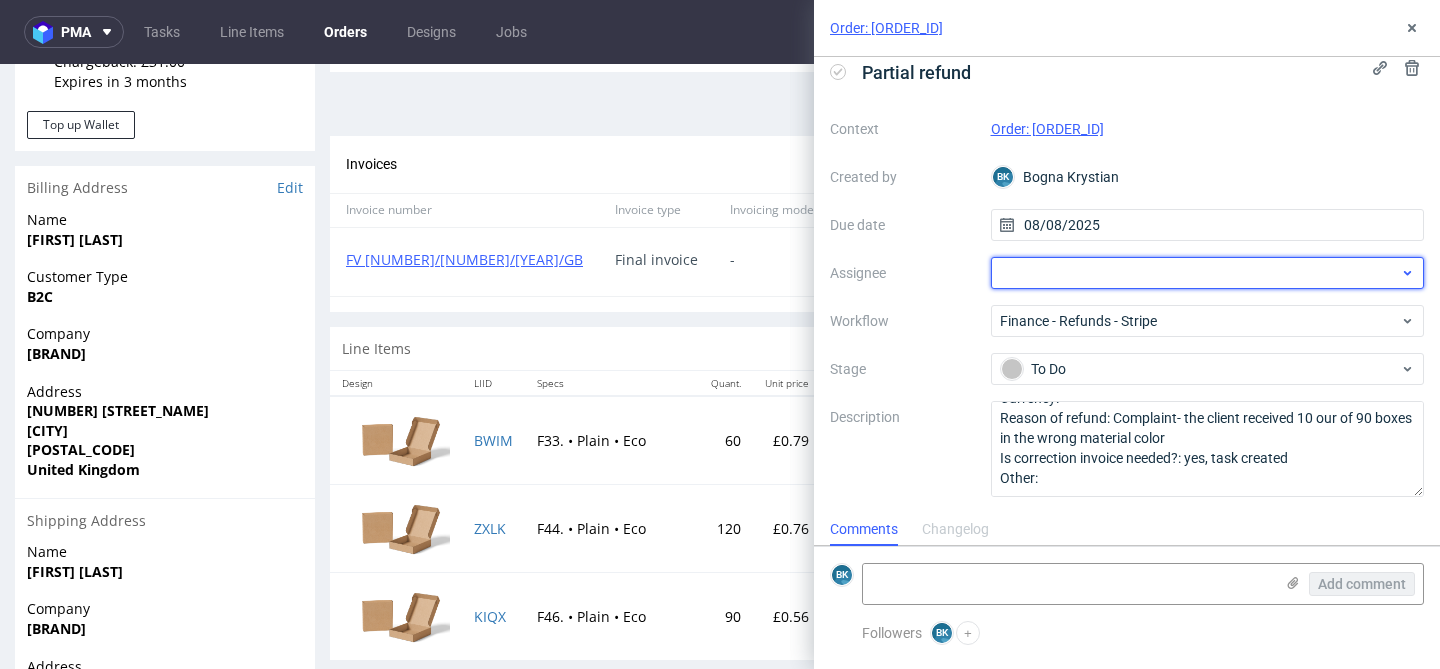 click at bounding box center (1208, 273) 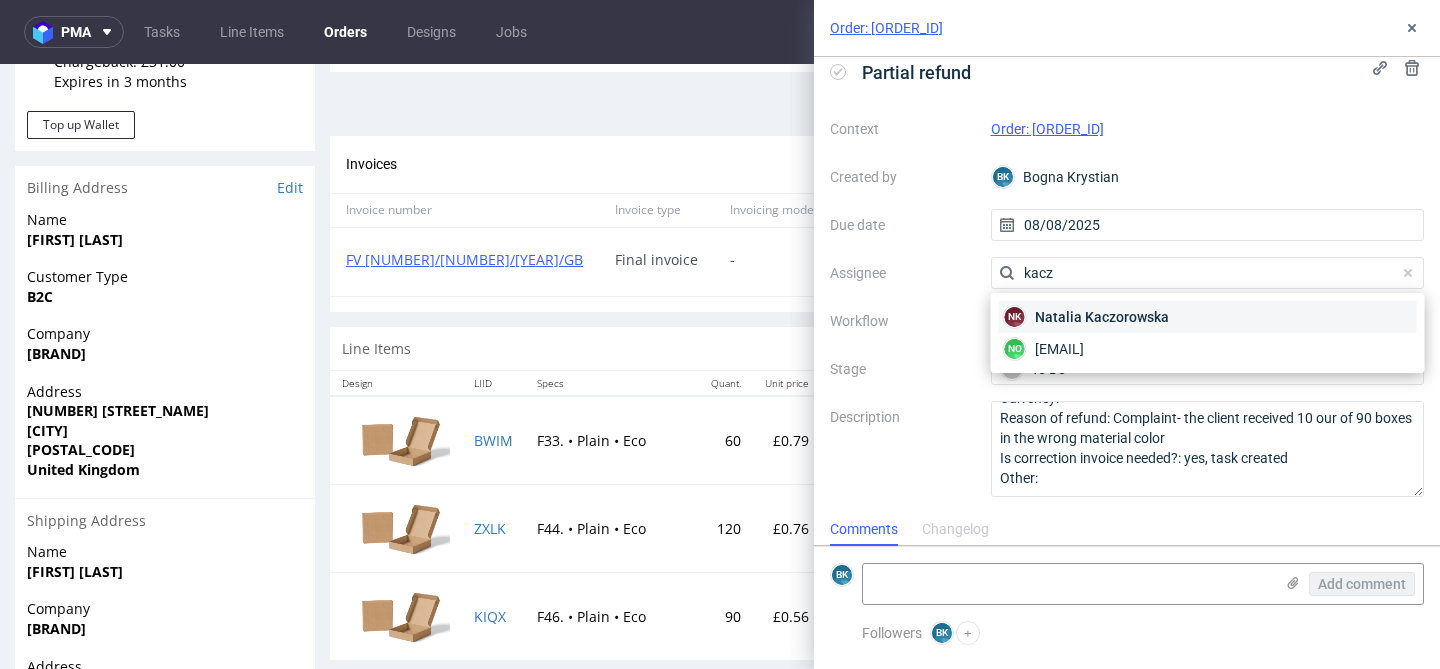 type on "kacz" 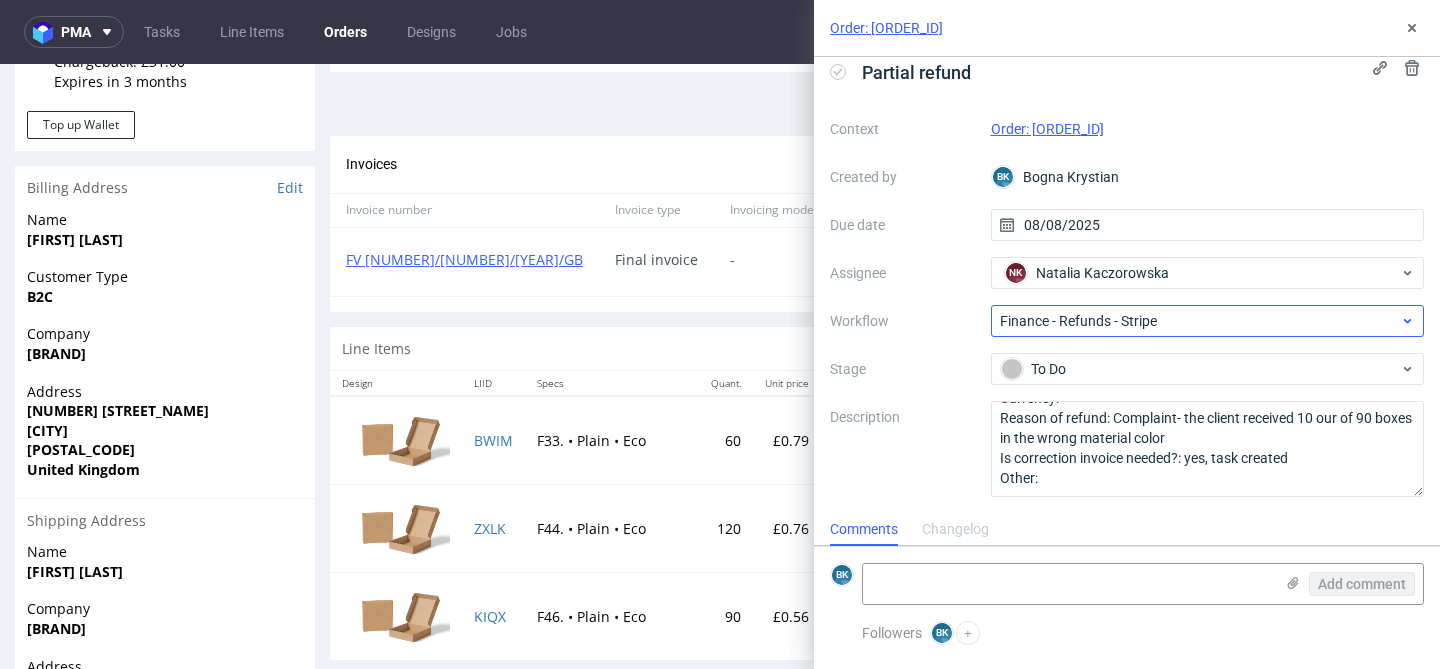 scroll, scrollTop: 17, scrollLeft: 0, axis: vertical 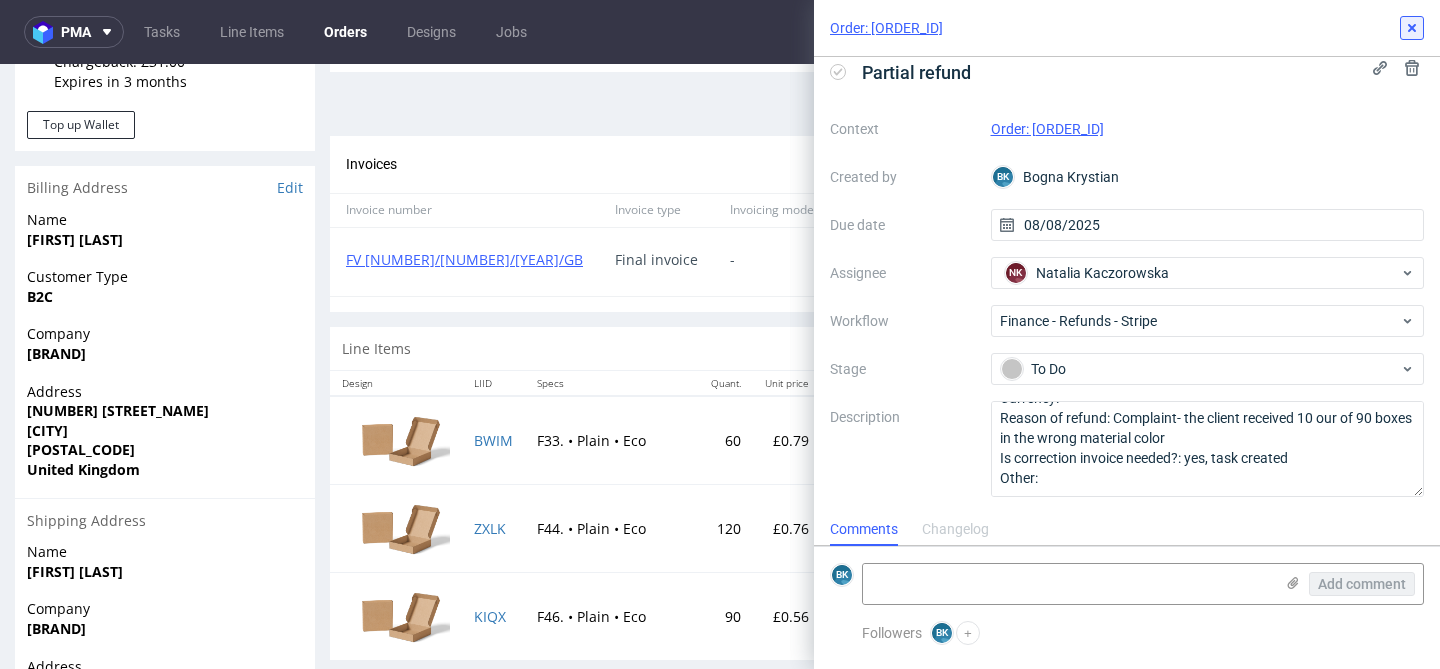 click 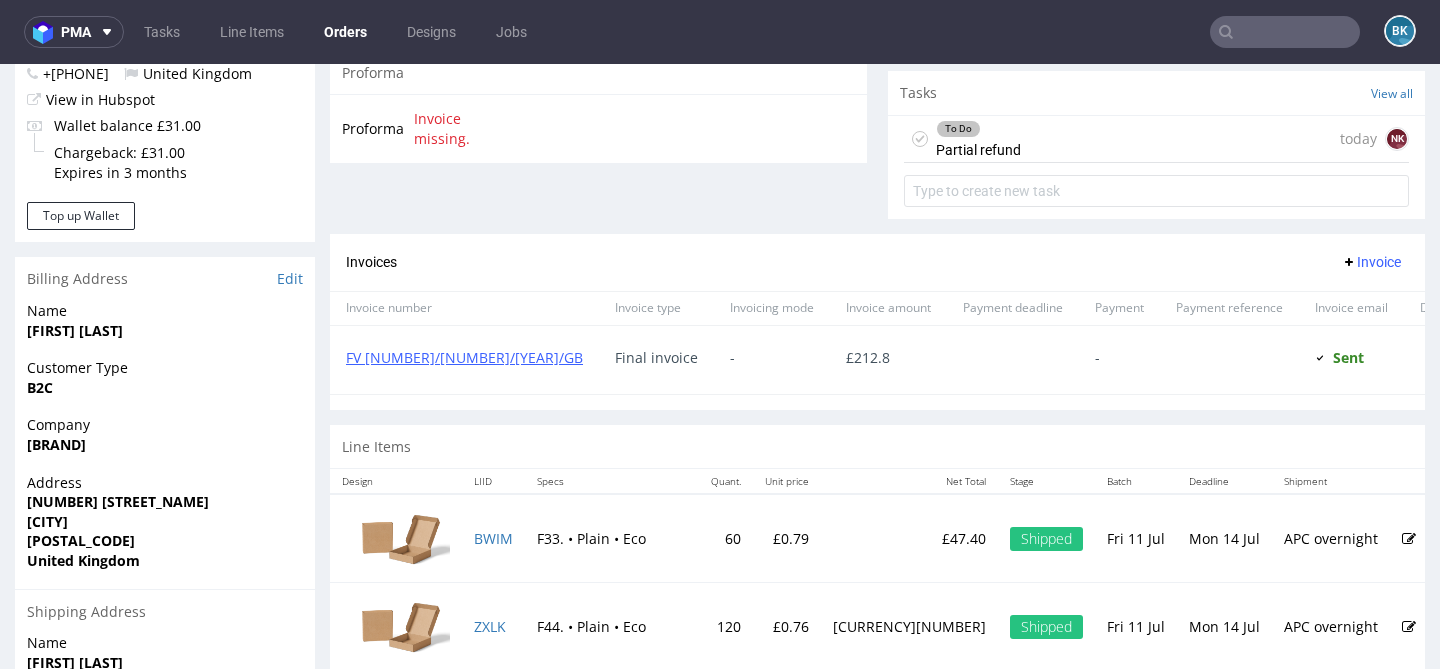 scroll, scrollTop: 681, scrollLeft: 0, axis: vertical 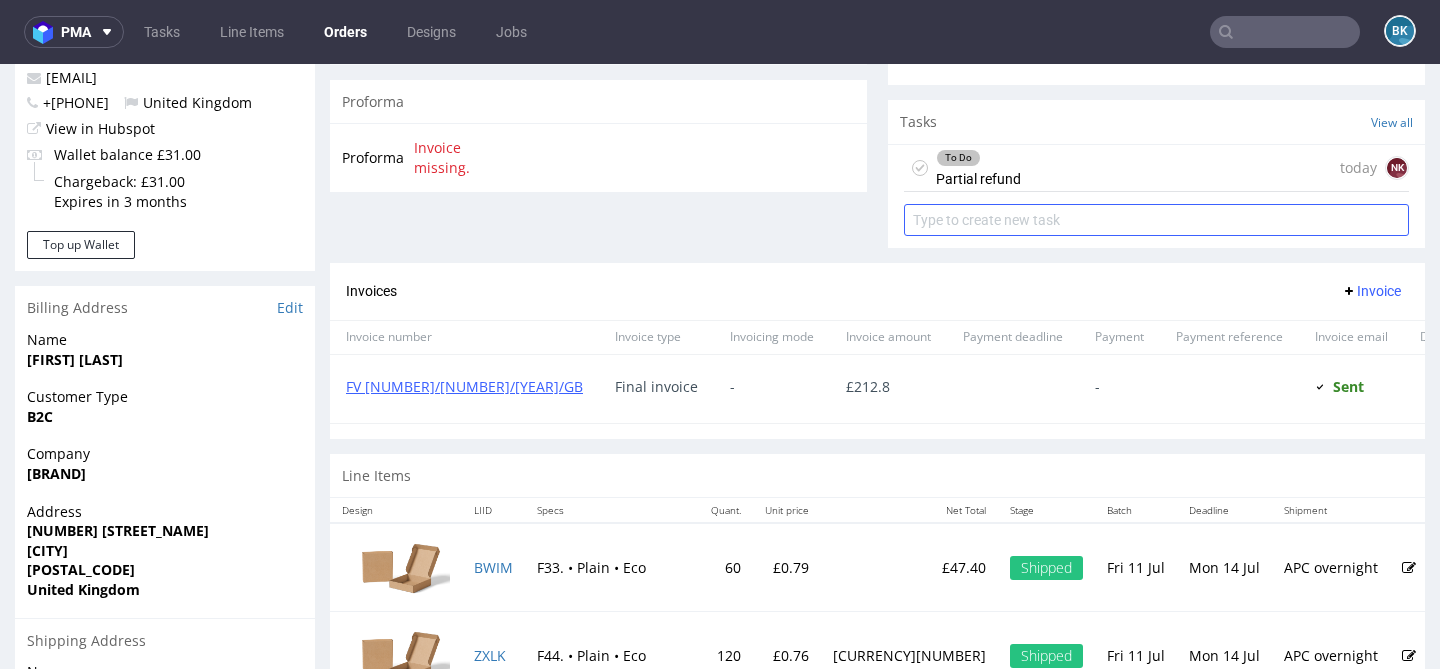 click at bounding box center [1156, 220] 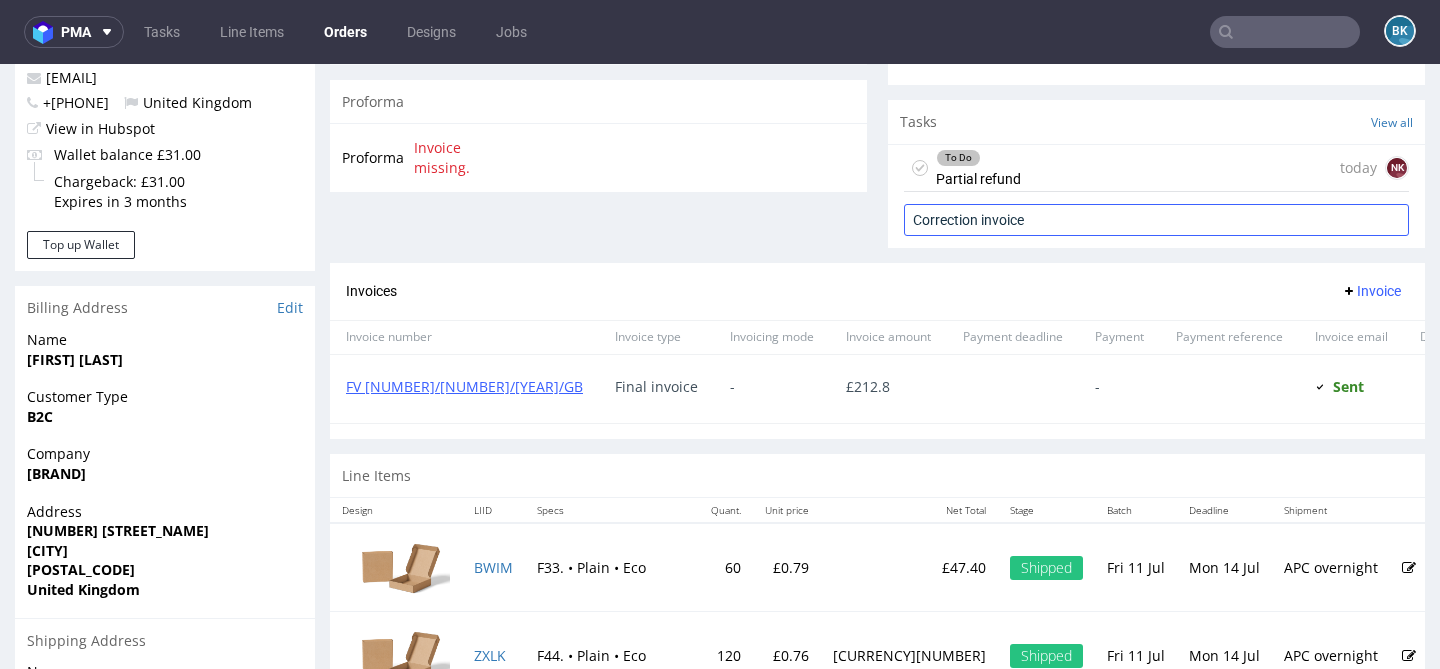 type on "Correction invoice" 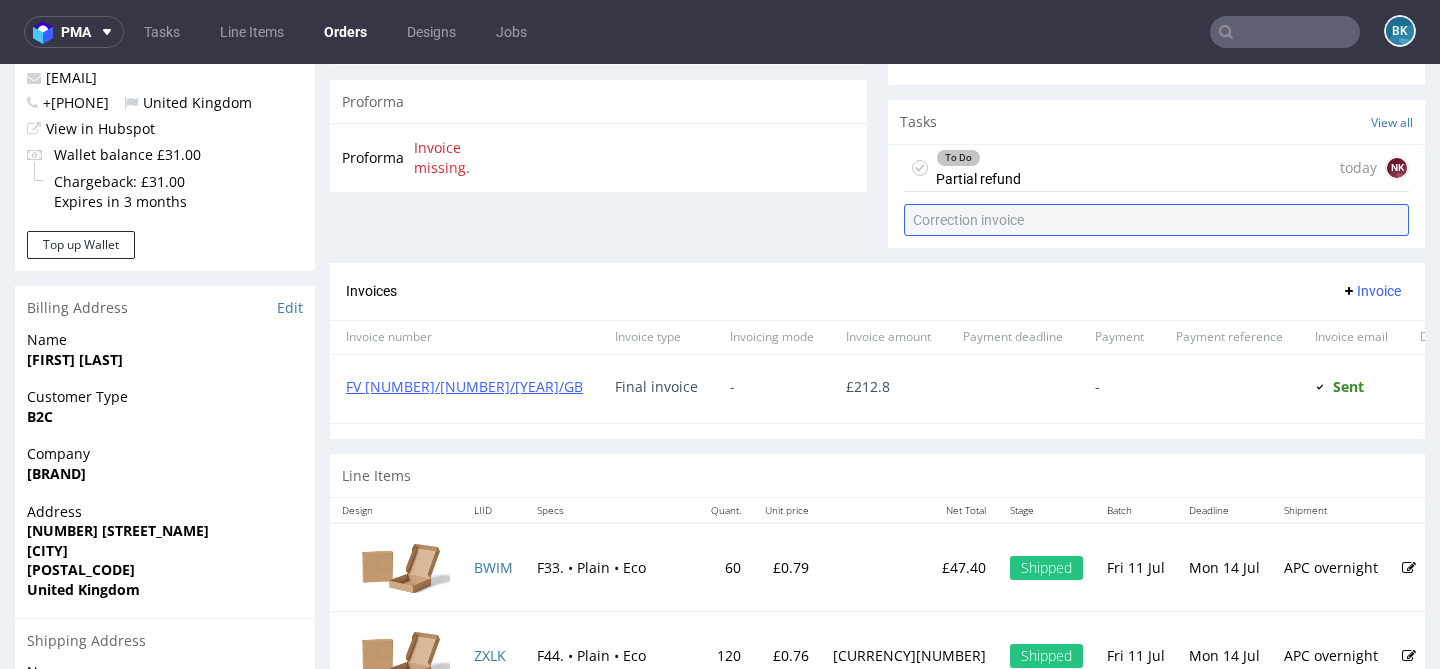 type 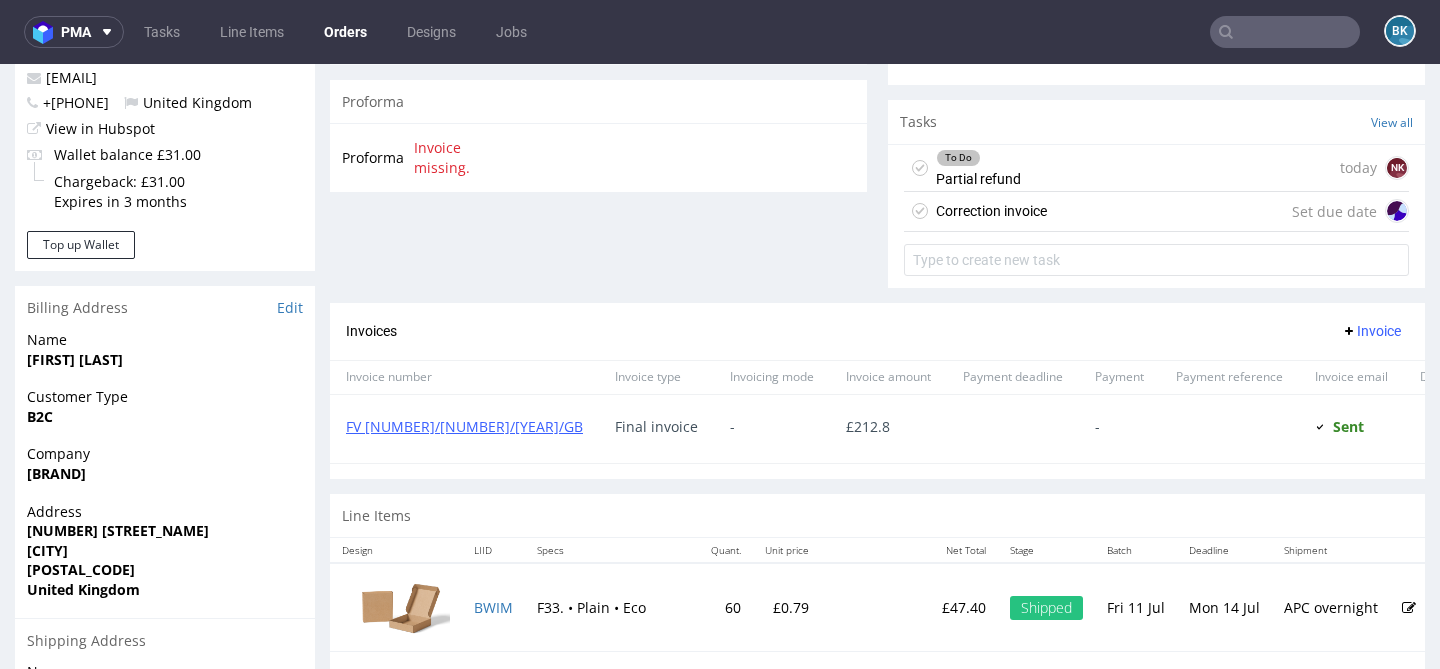 click on "Correction invoice Set due date" at bounding box center (1156, 212) 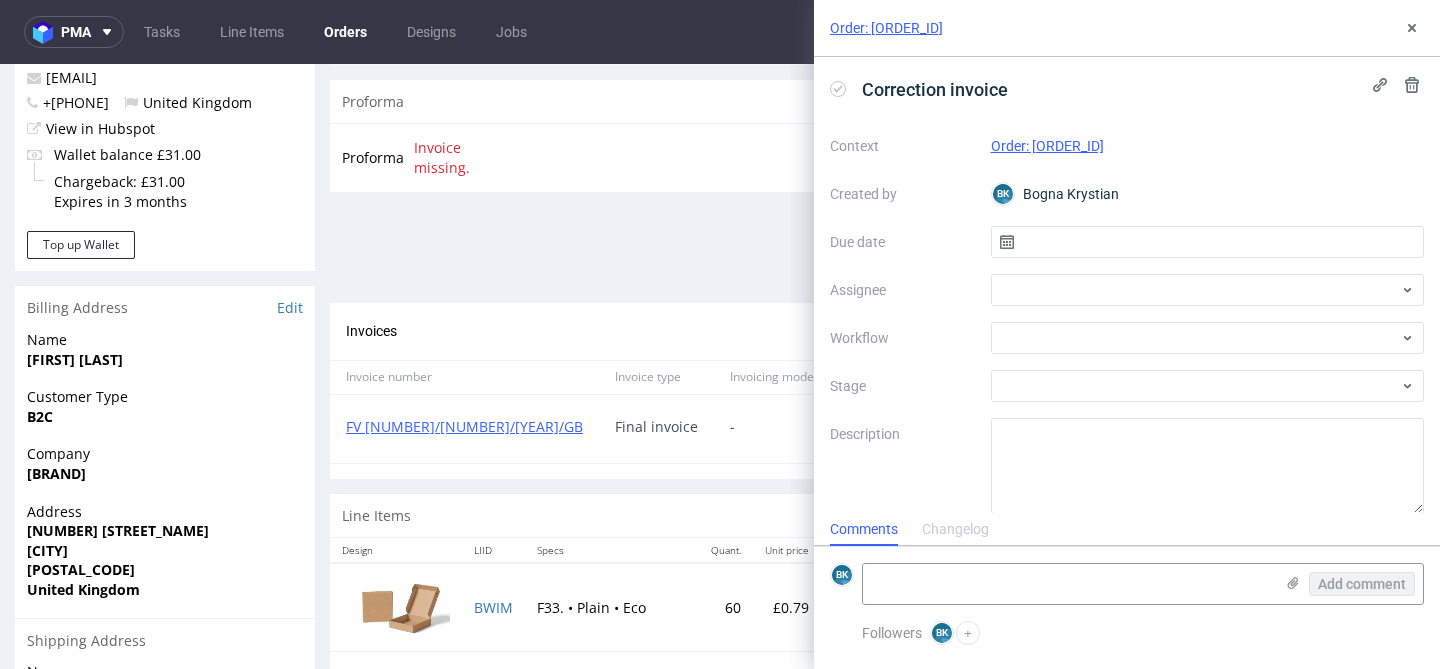 scroll, scrollTop: 16, scrollLeft: 0, axis: vertical 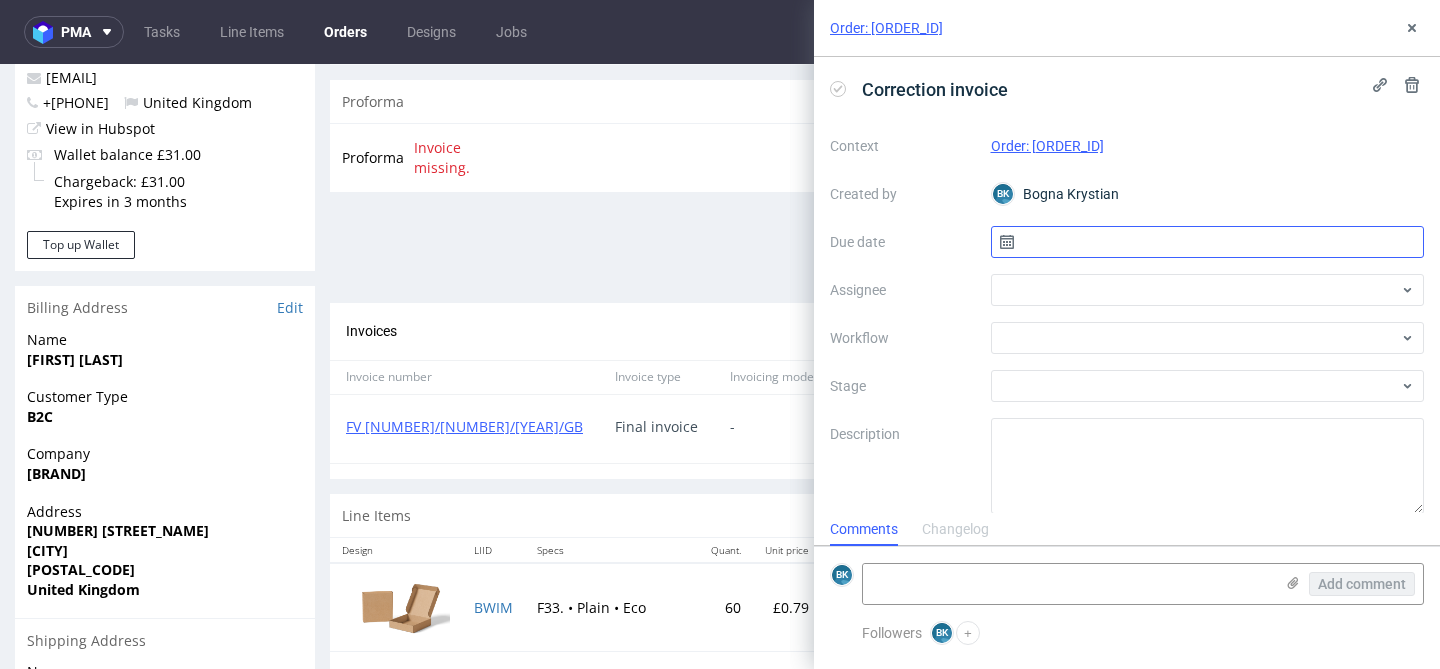click at bounding box center [1208, 242] 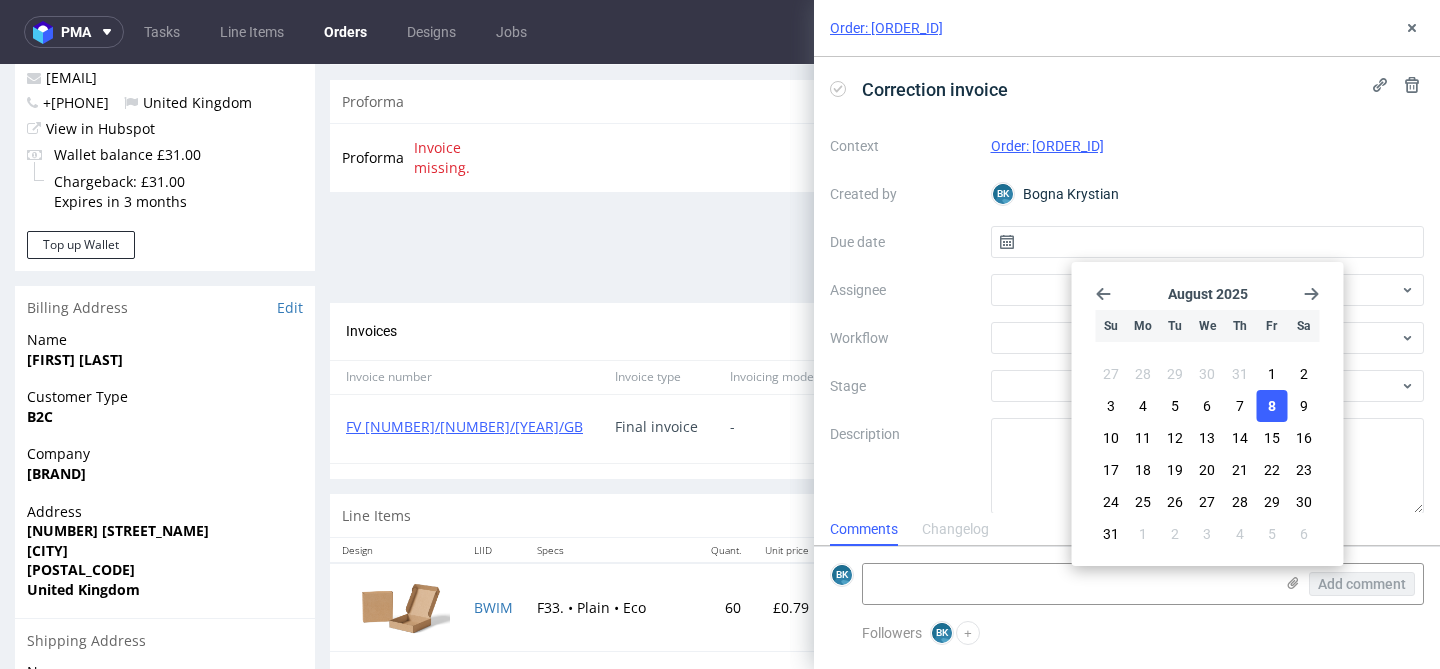 click on "8" at bounding box center [1271, 406] 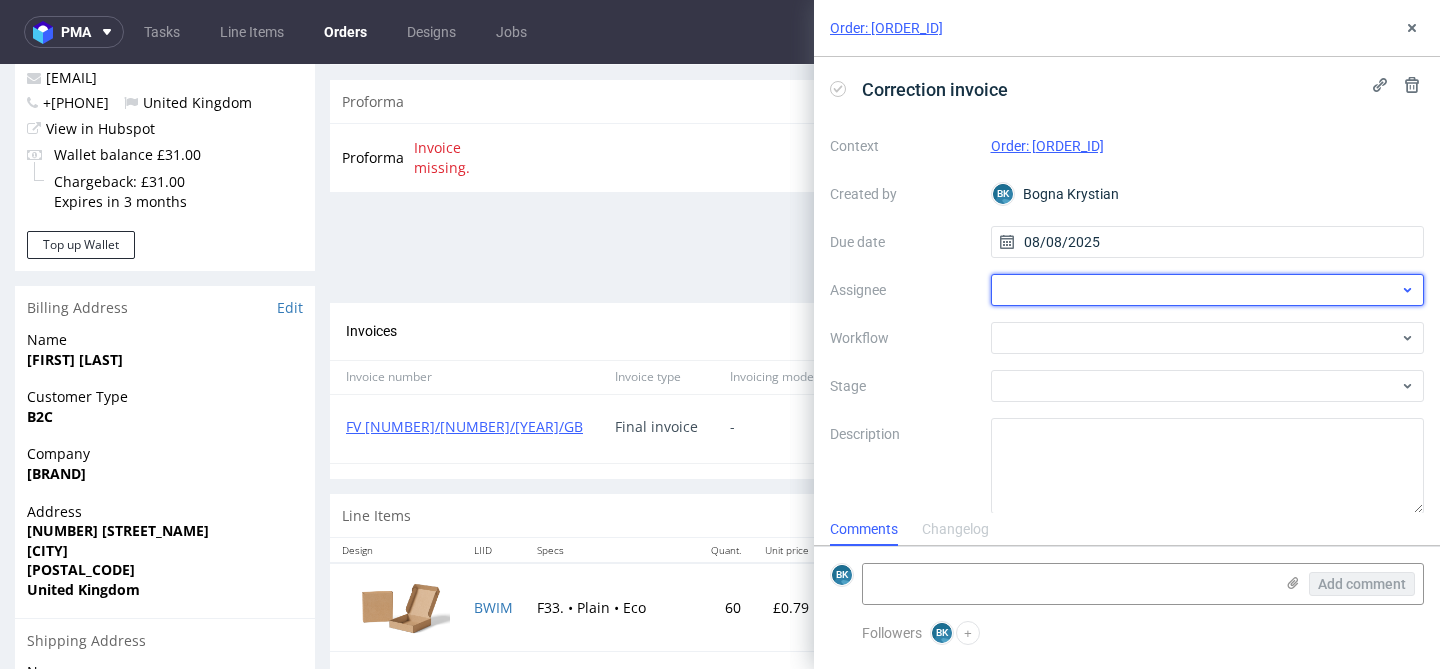 click at bounding box center (1208, 290) 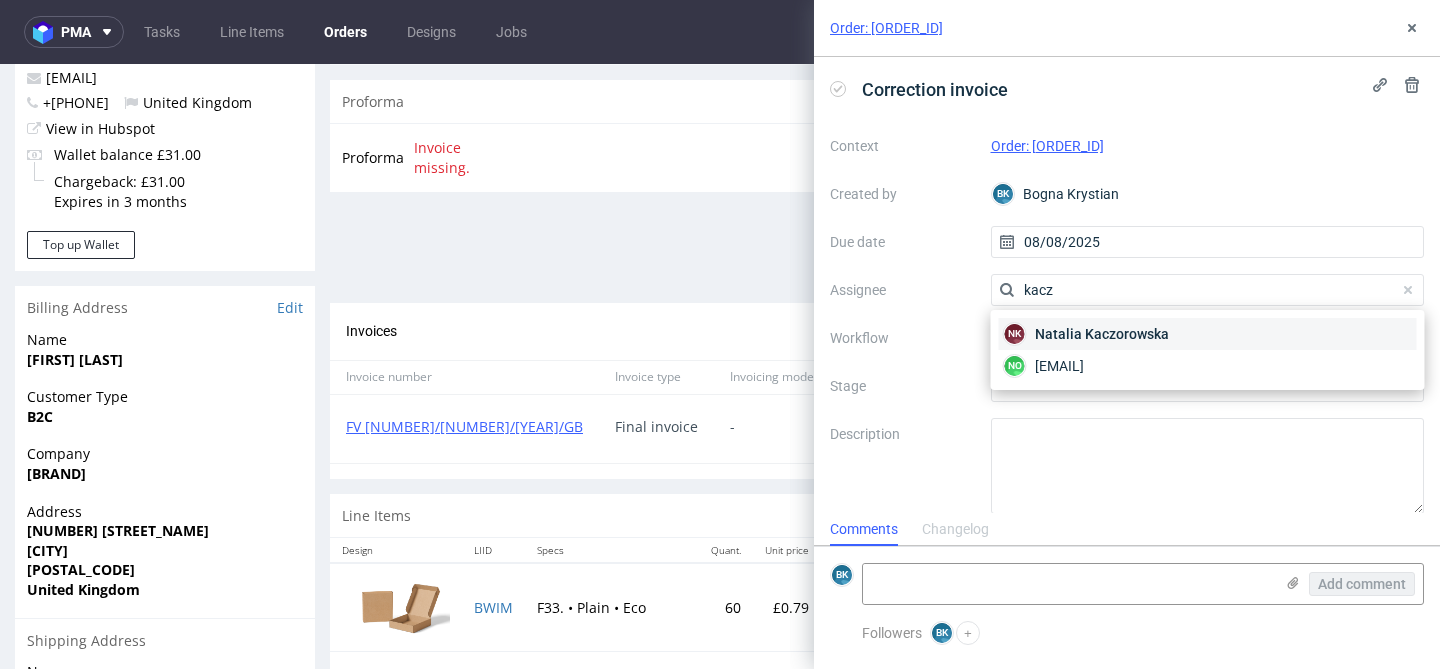 type on "kacz" 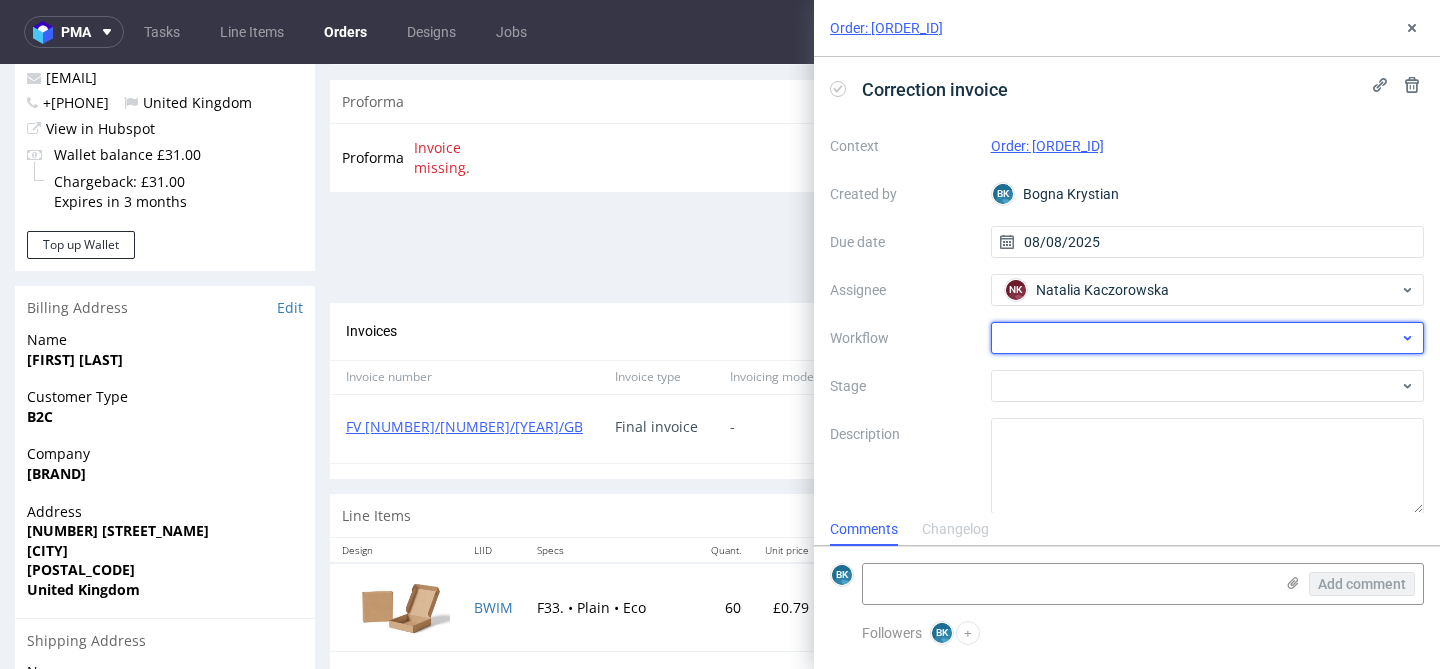click at bounding box center [1208, 338] 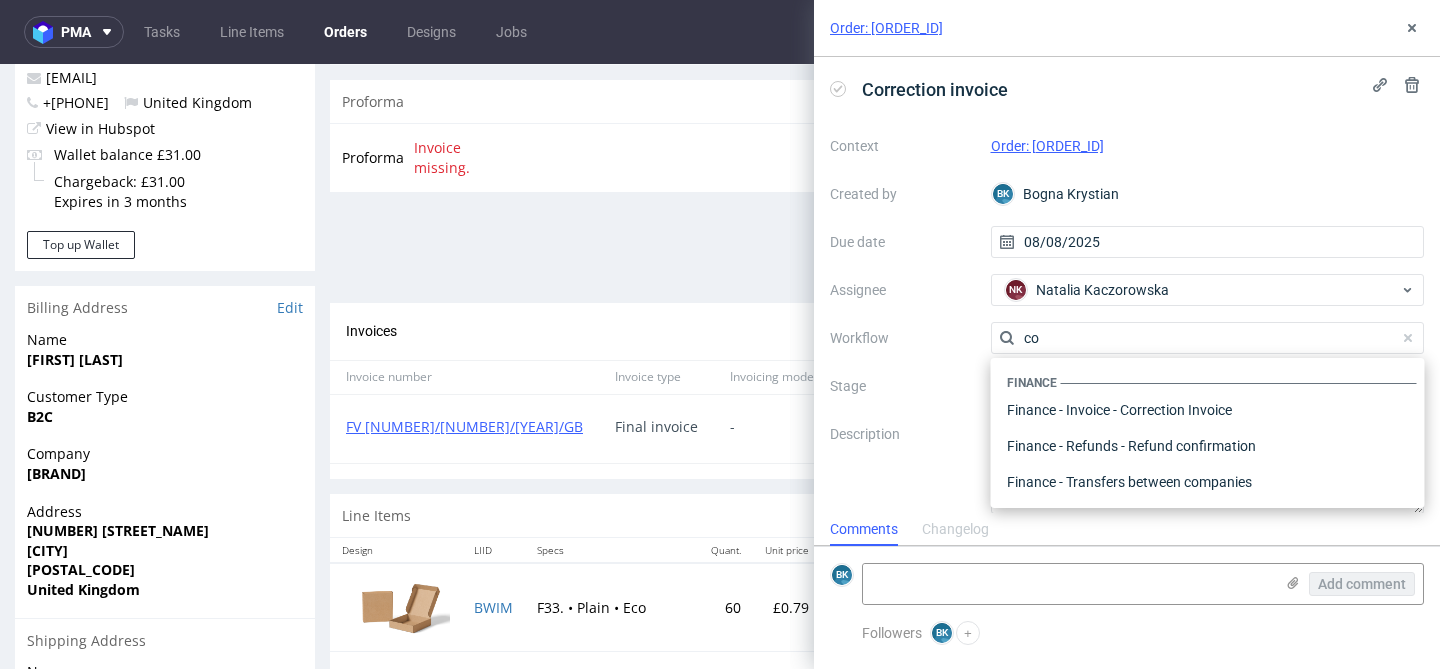 scroll, scrollTop: 0, scrollLeft: 0, axis: both 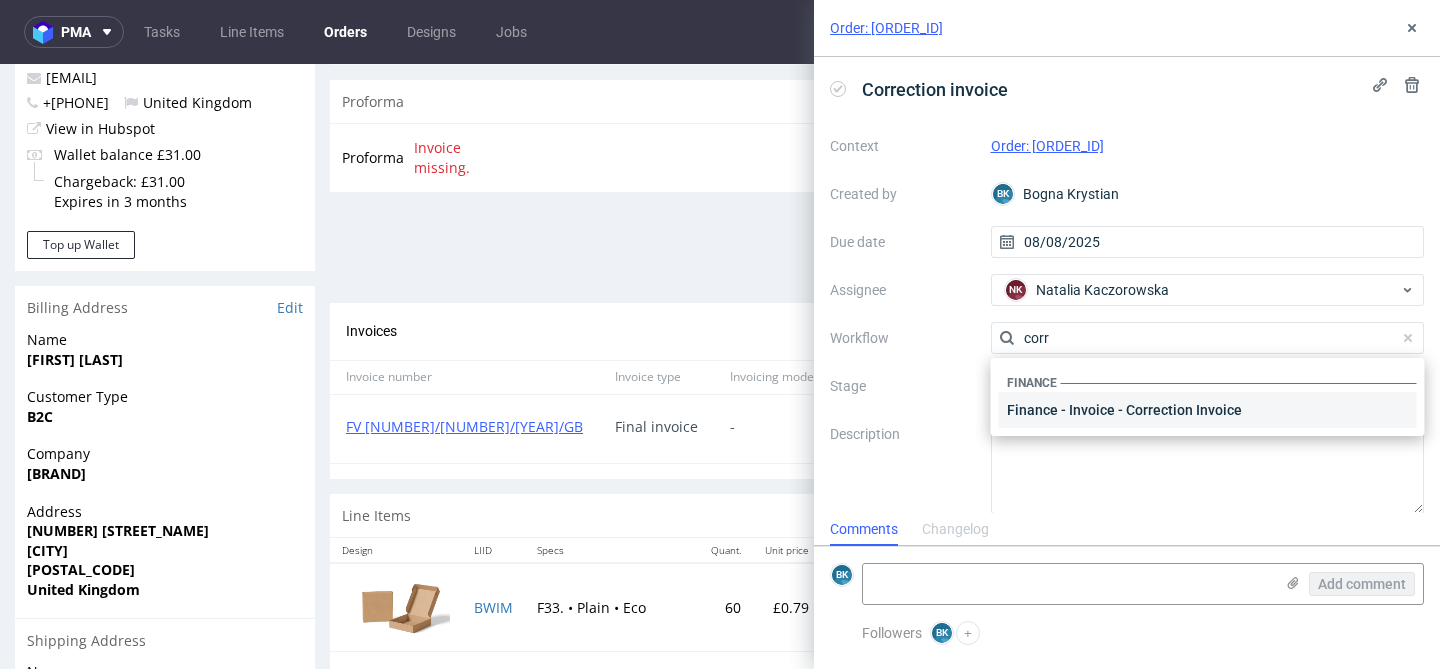 type on "corr" 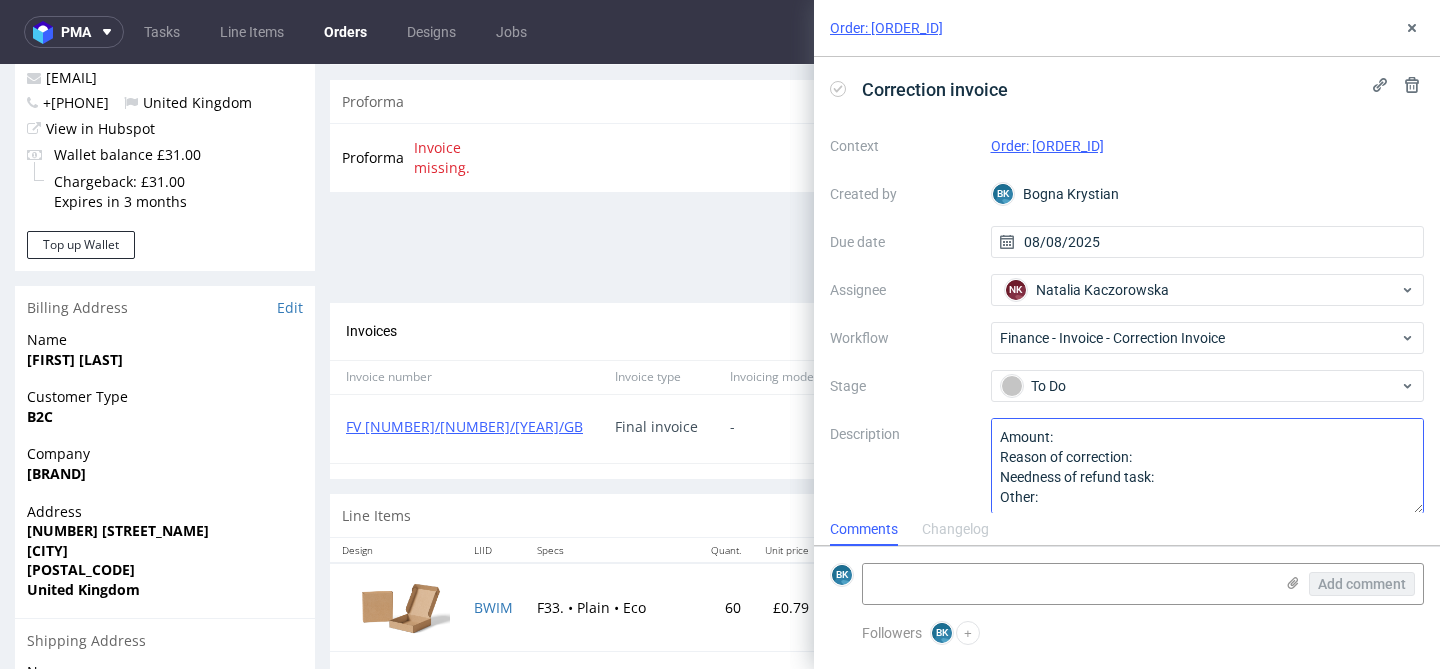 scroll, scrollTop: 2, scrollLeft: 0, axis: vertical 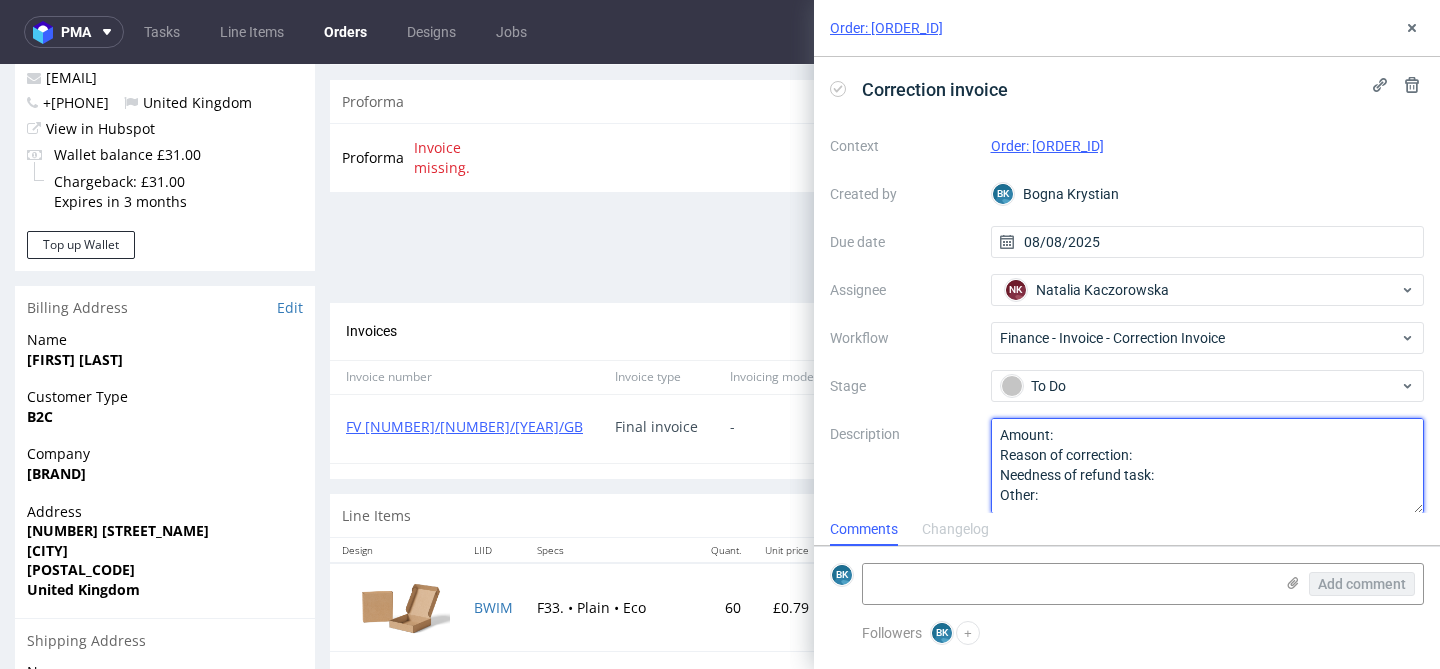 click on "Amount:
Reason of correction:
Needness of refund task:
Other:" at bounding box center (1208, 466) 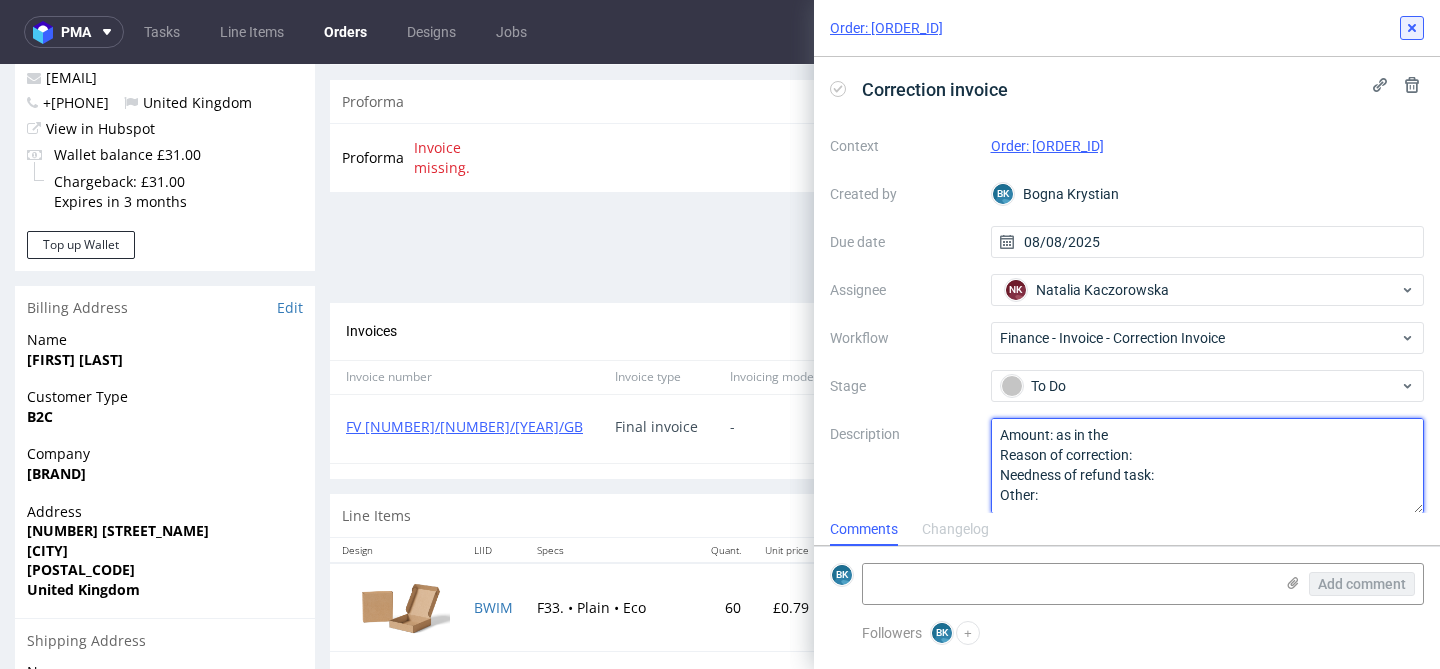 type on "Amount: as in the
Reason of correction:
Needness of refund task:
Other:" 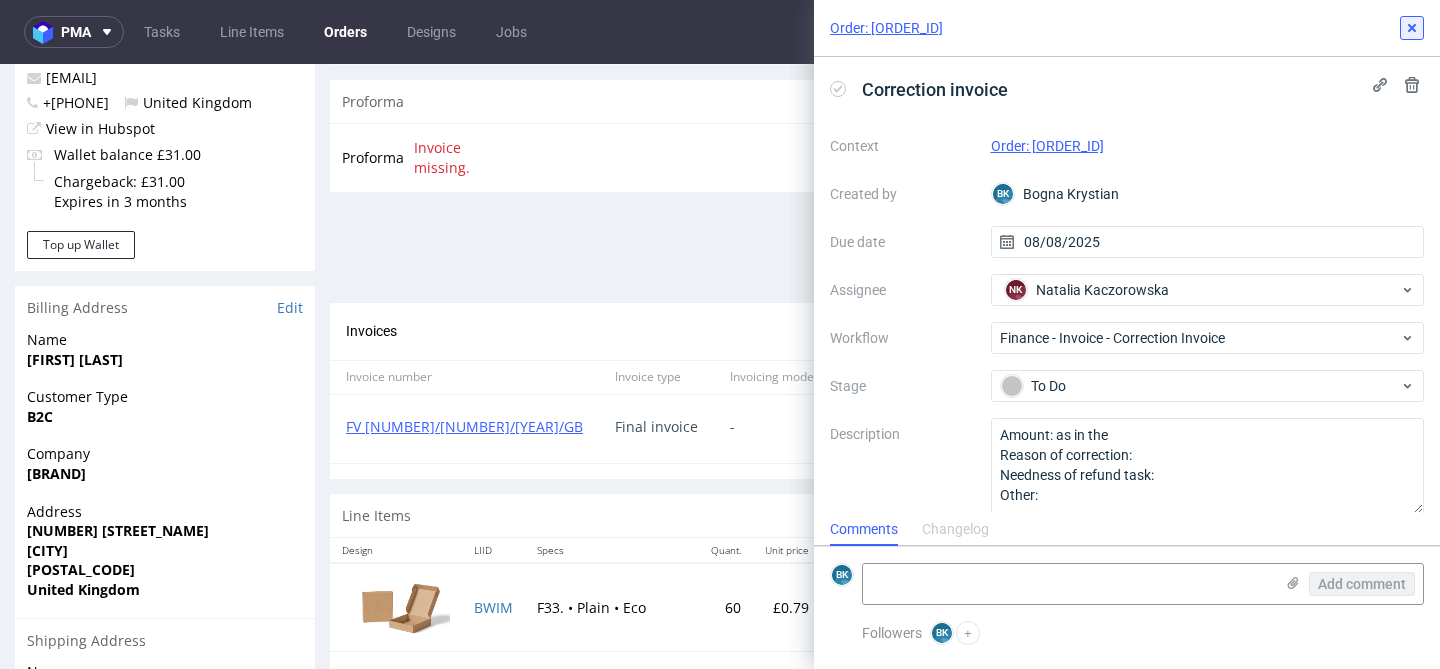 click 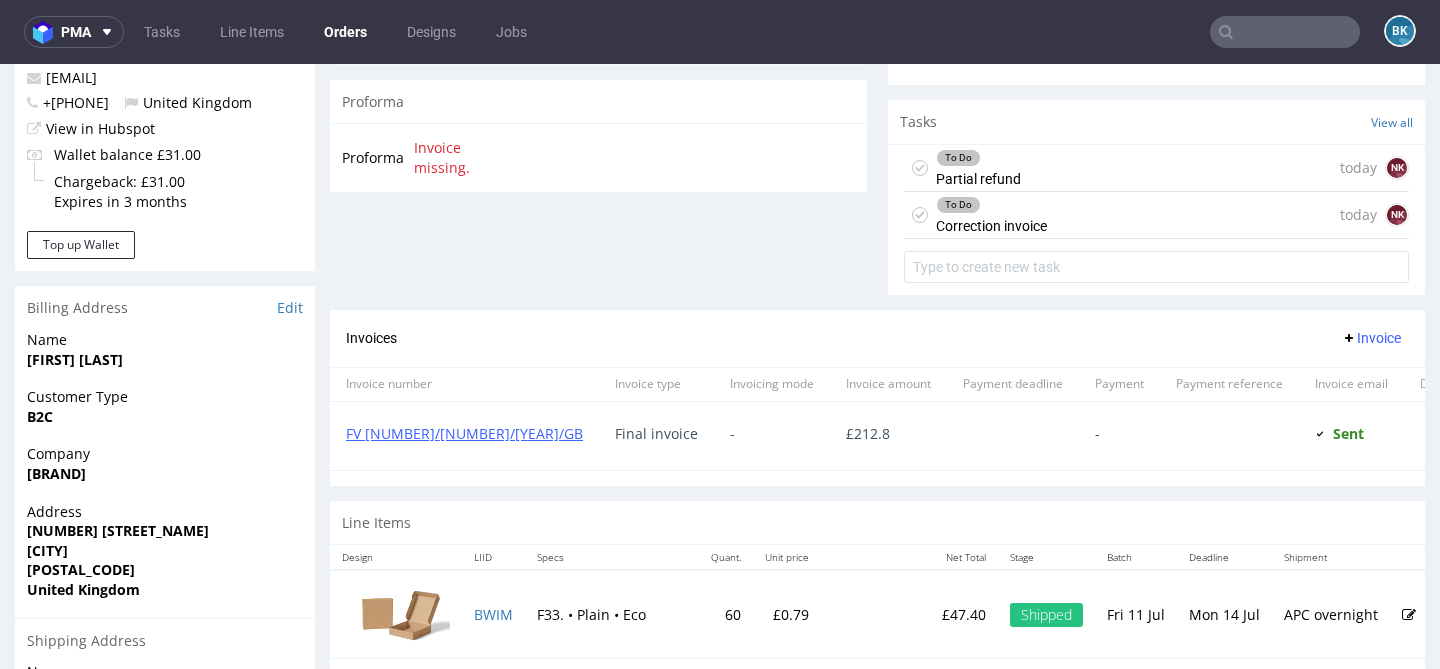 click on "To Do Correction invoice today NK" at bounding box center [1156, 215] 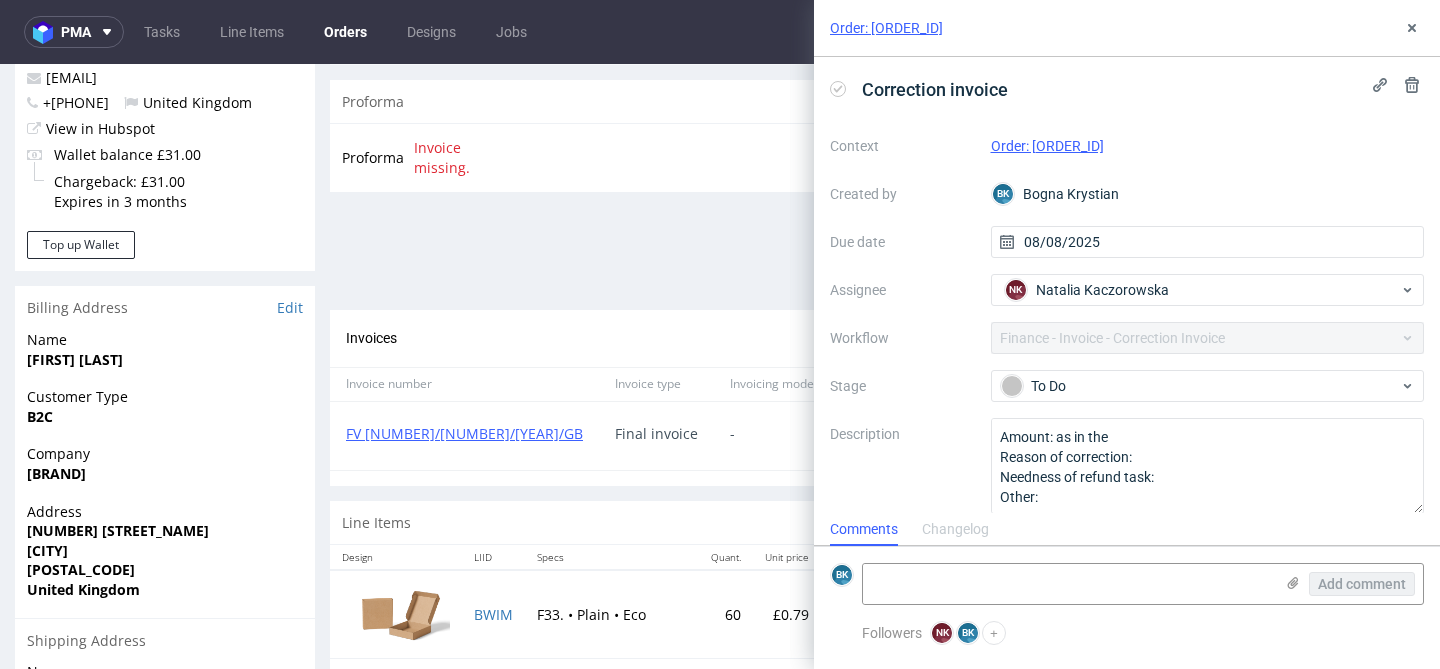 scroll, scrollTop: 16, scrollLeft: 0, axis: vertical 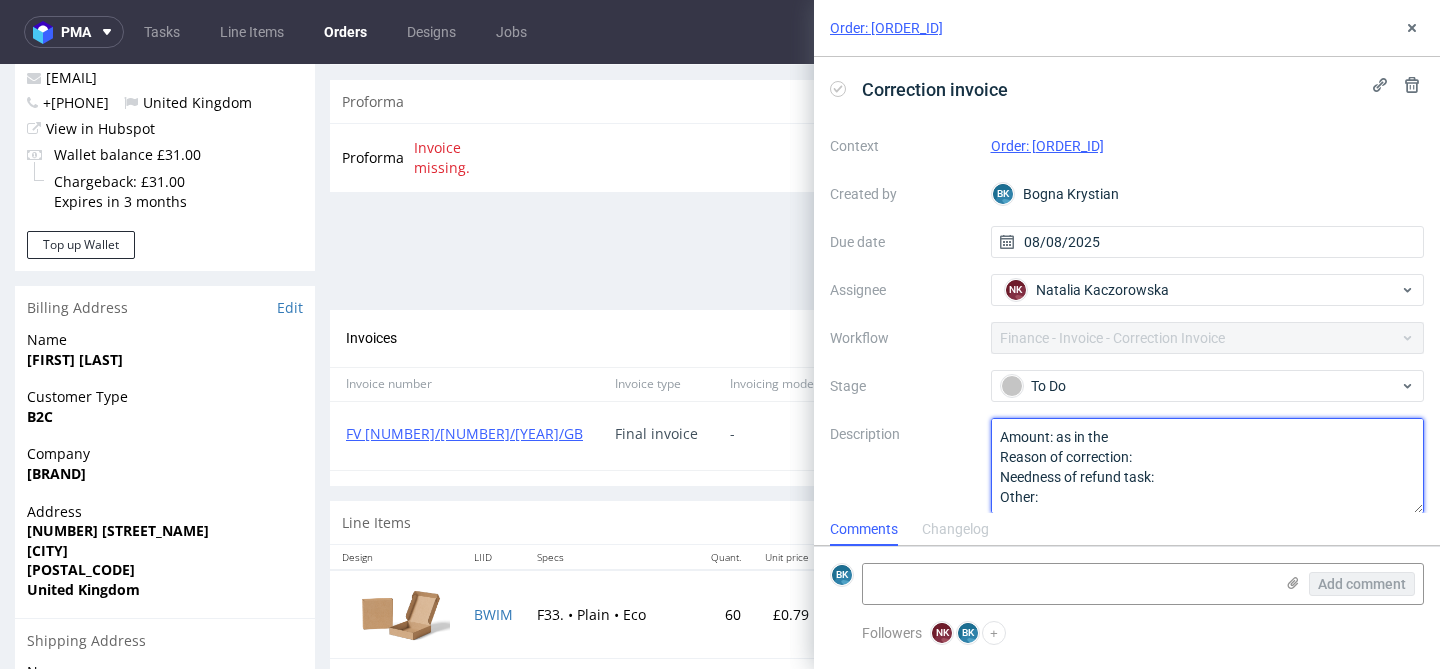 click on "Amount: as in the
Reason of correction:
Needness of refund task:
Other:" at bounding box center (1208, 466) 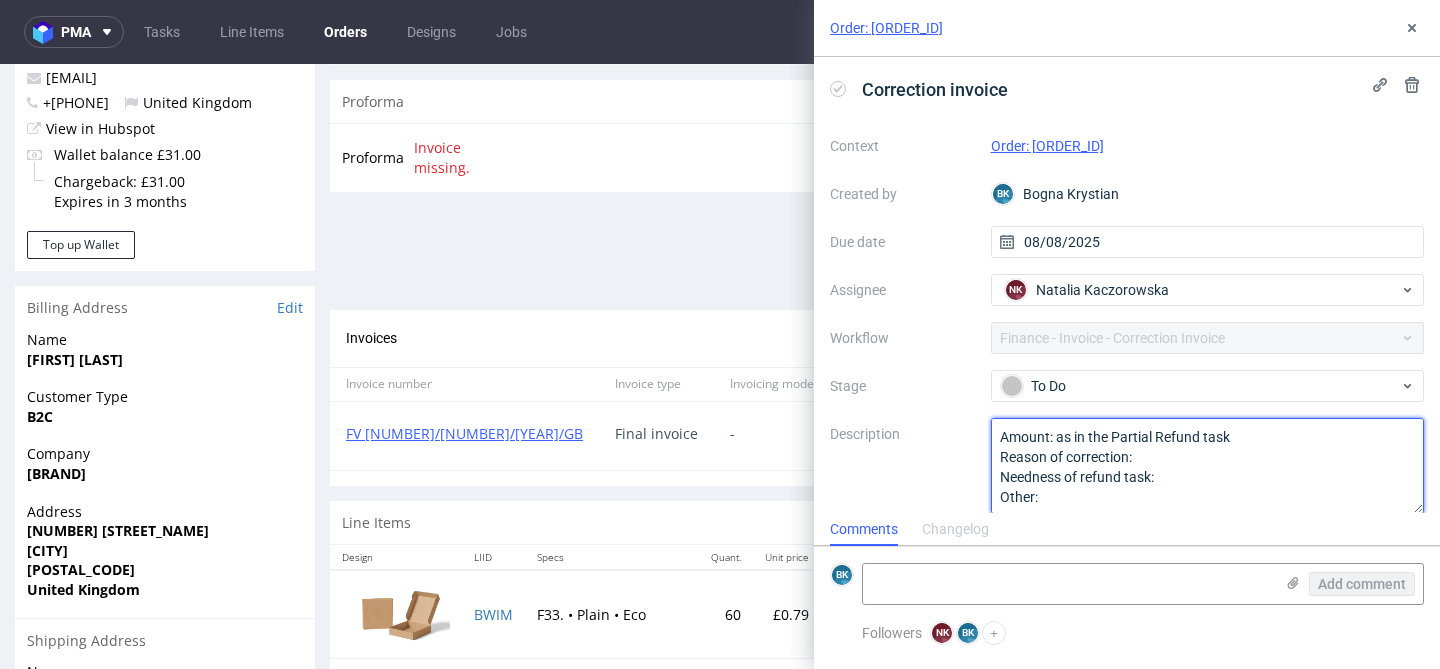 click on "Amount: as in the
Reason of correction:
Needness of refund task:
Other:" at bounding box center (1208, 466) 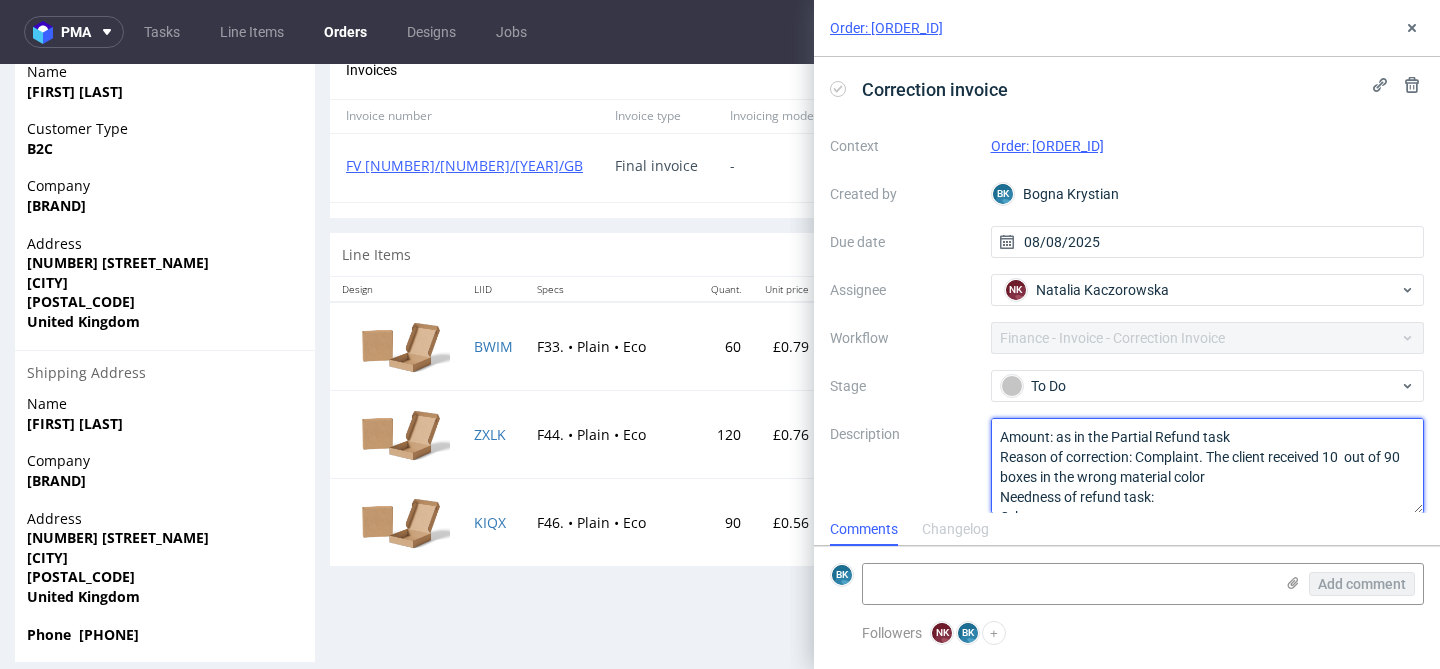 scroll, scrollTop: 967, scrollLeft: 0, axis: vertical 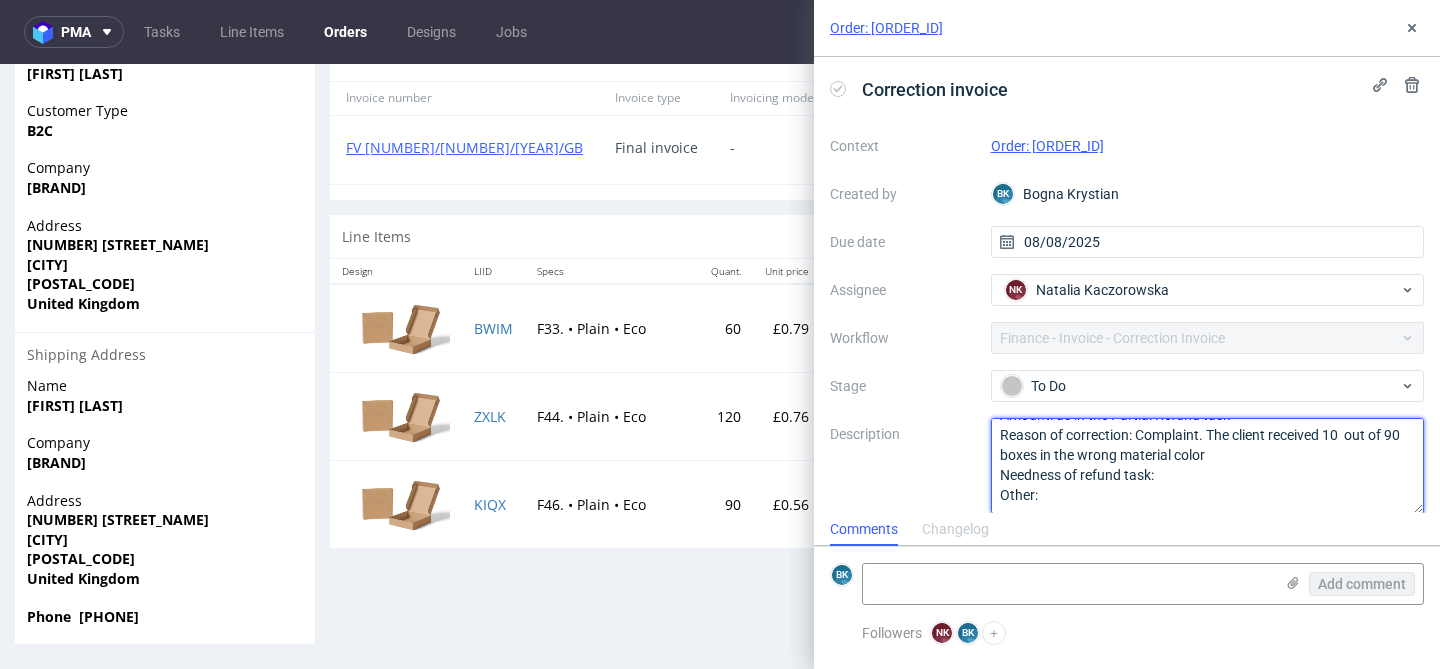 click on "Amount: as in the
Reason of correction:
Needness of refund task:
Other:" at bounding box center (1208, 466) 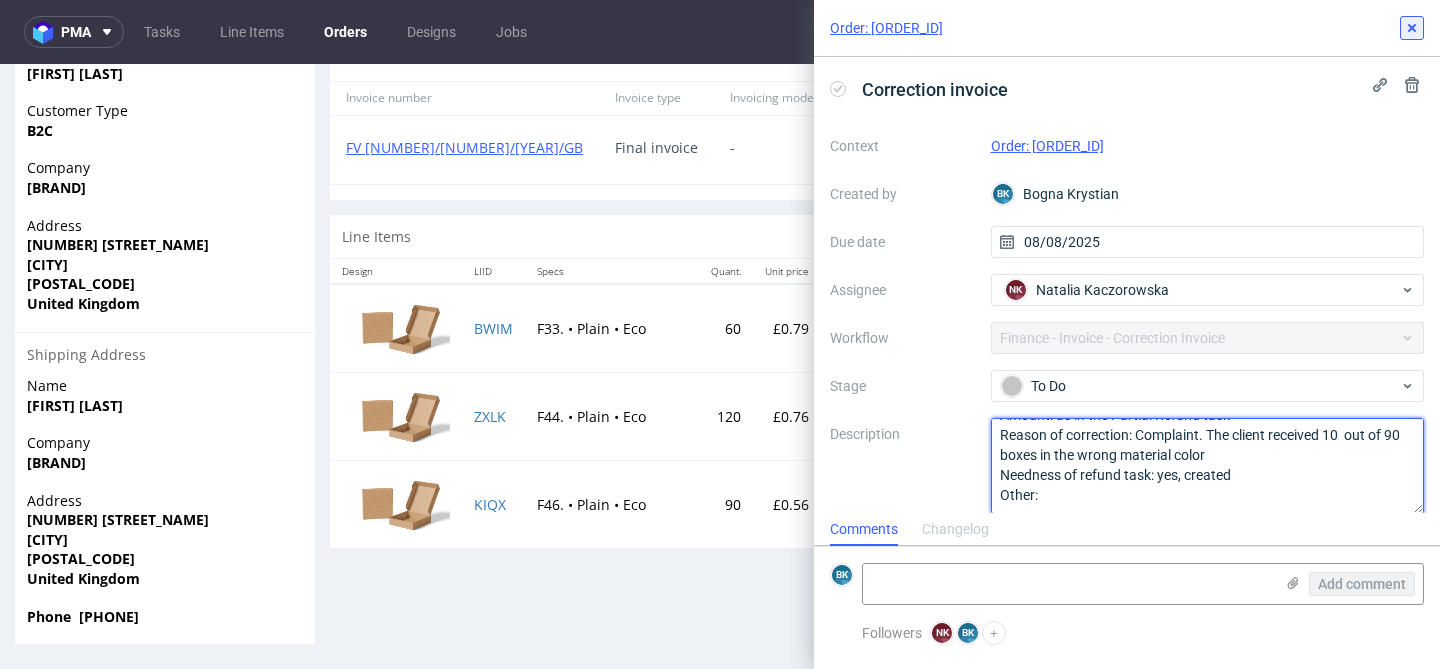 type on "Amount: as in the Partial Refund task
Reason of correction: Complaint. The client received 10  out of 90 boxes in the wrong material color
Needness of refund task: yes, created
Other:" 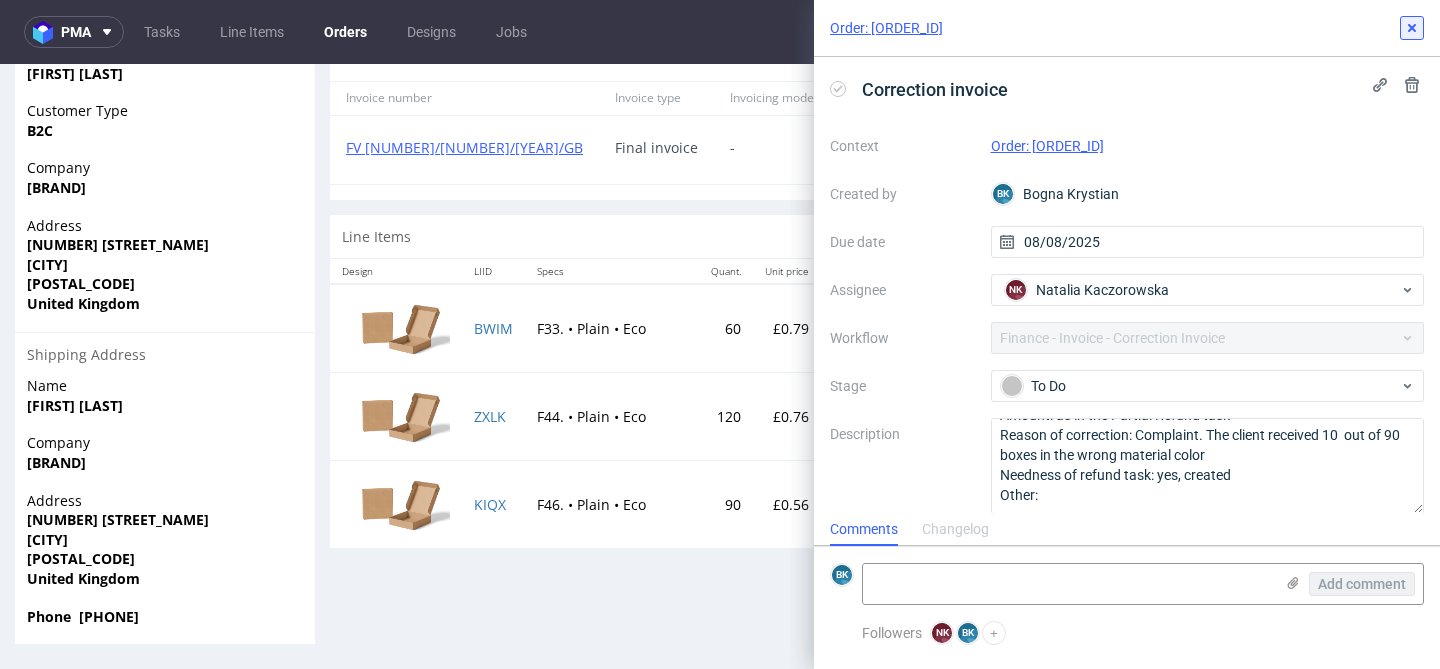 click 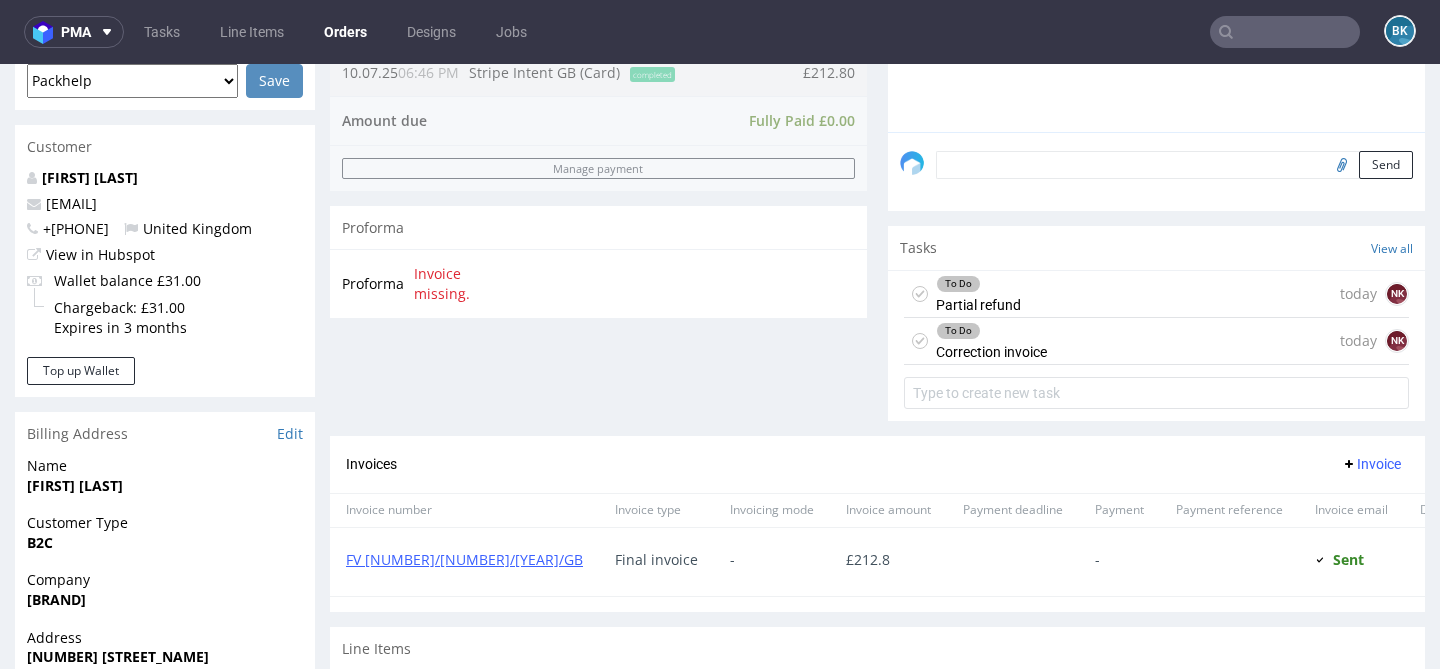 scroll, scrollTop: 553, scrollLeft: 0, axis: vertical 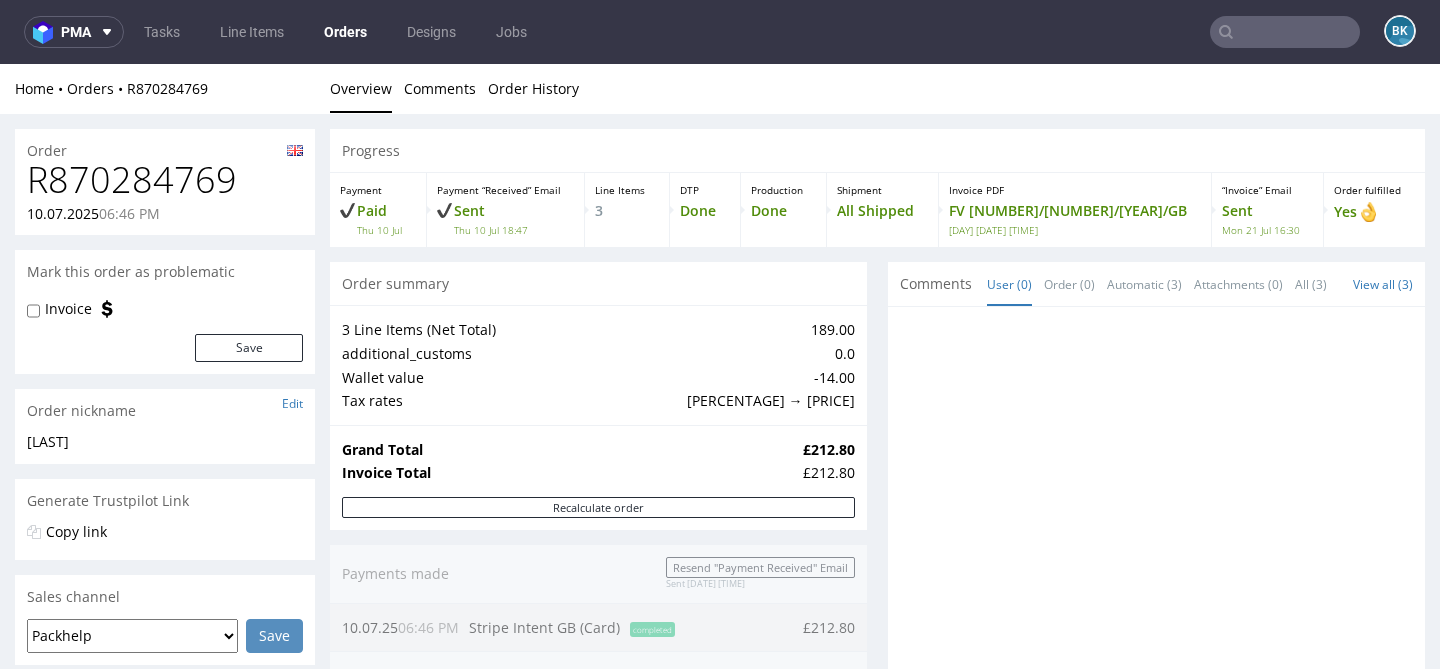 click at bounding box center [1285, 32] 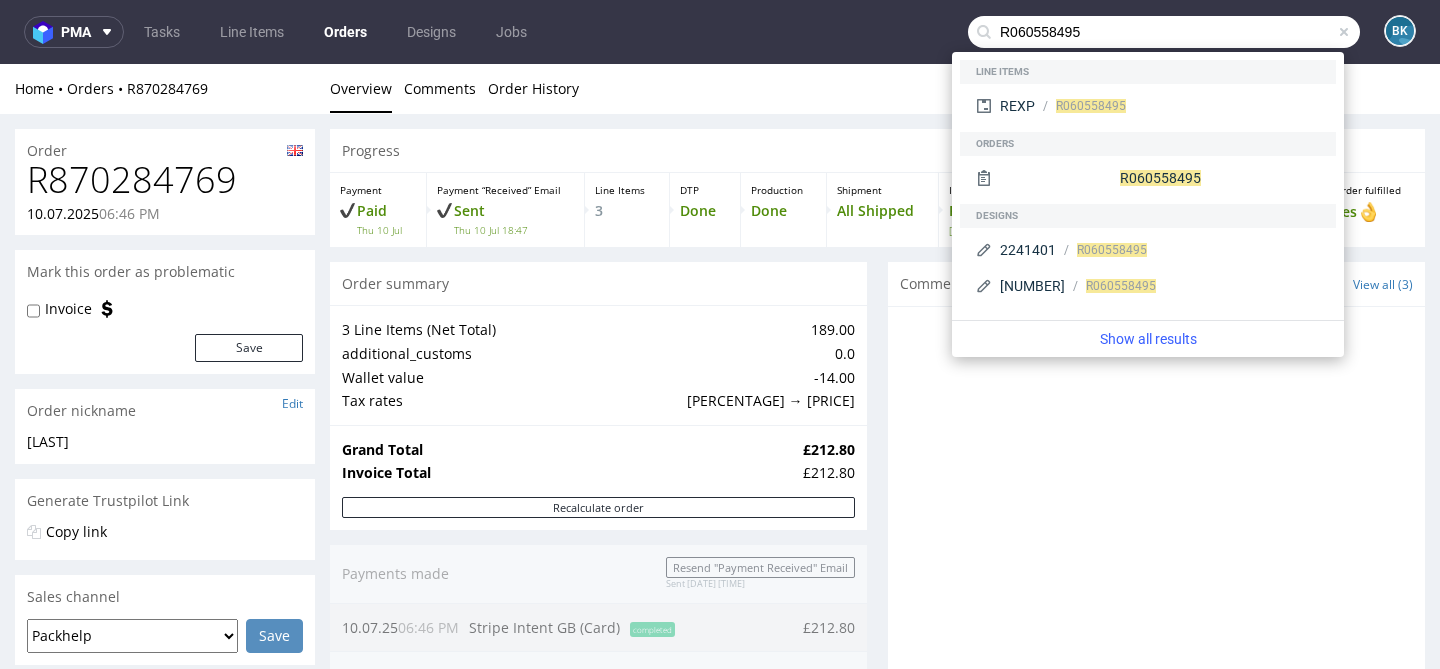 type on "R060558495" 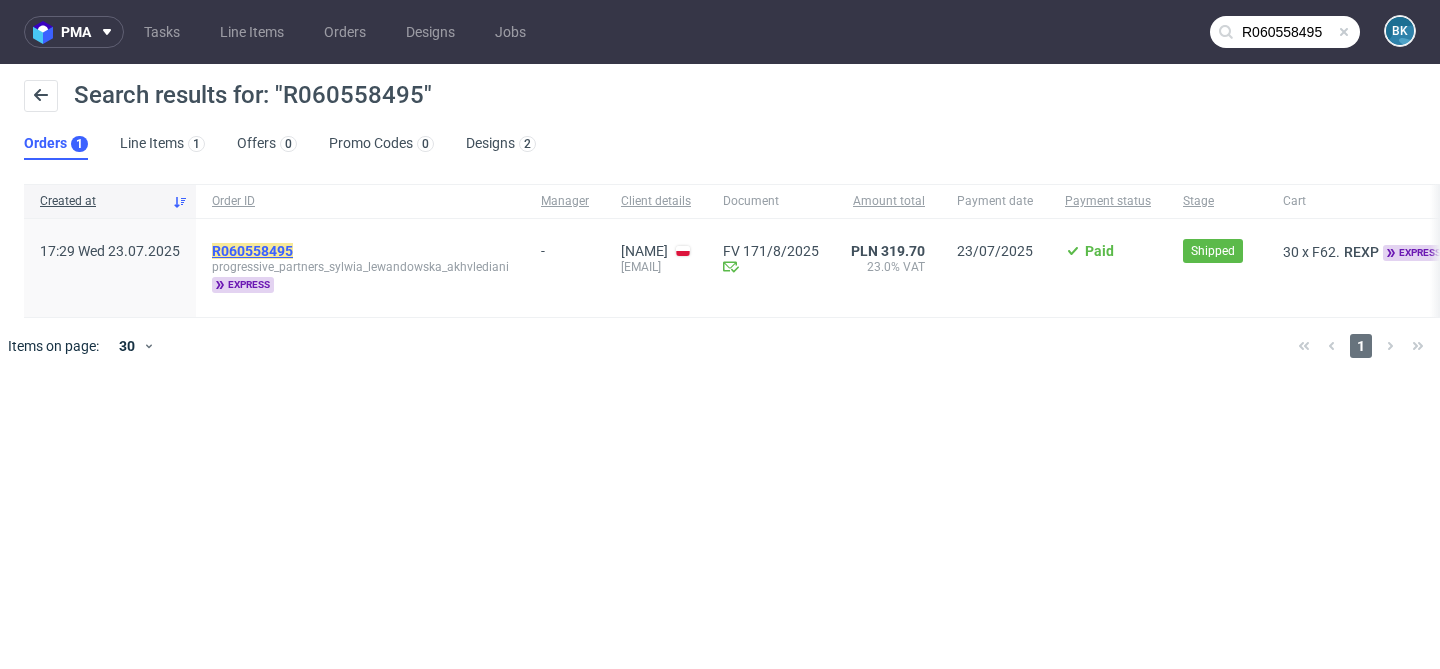 click on "R060558495" 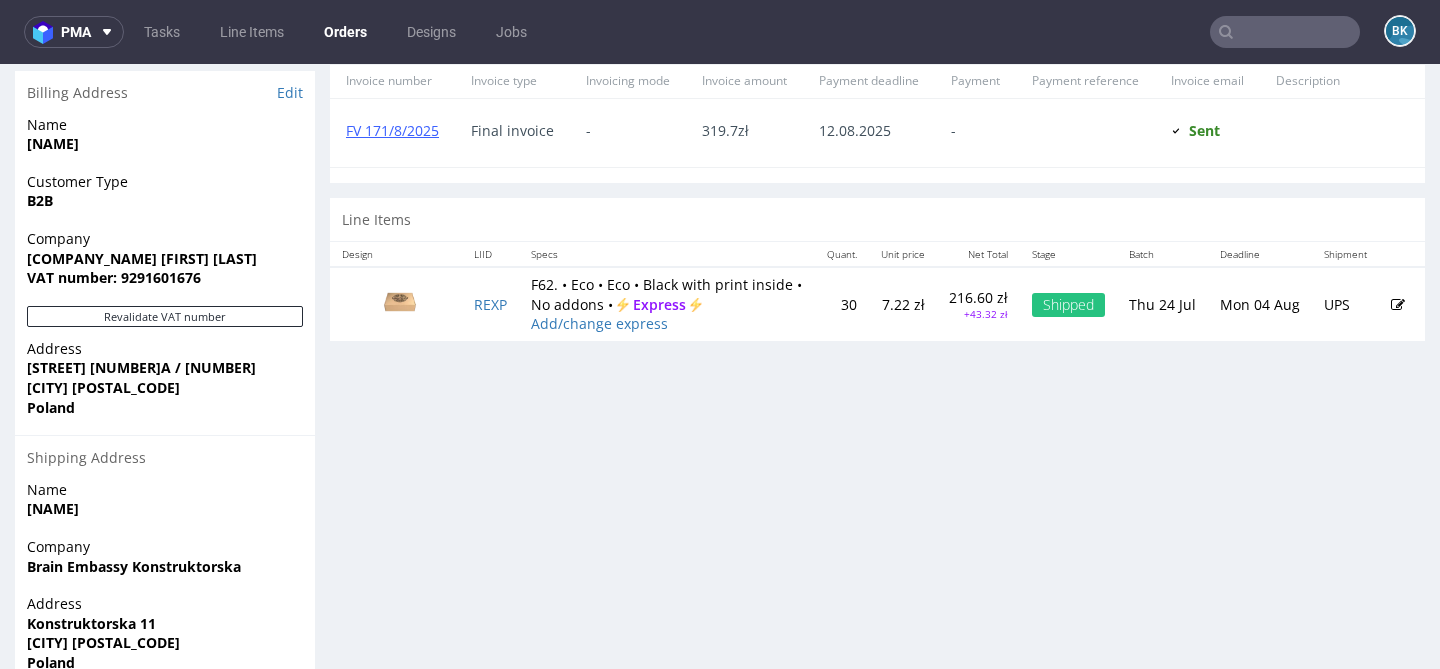 scroll, scrollTop: 935, scrollLeft: 0, axis: vertical 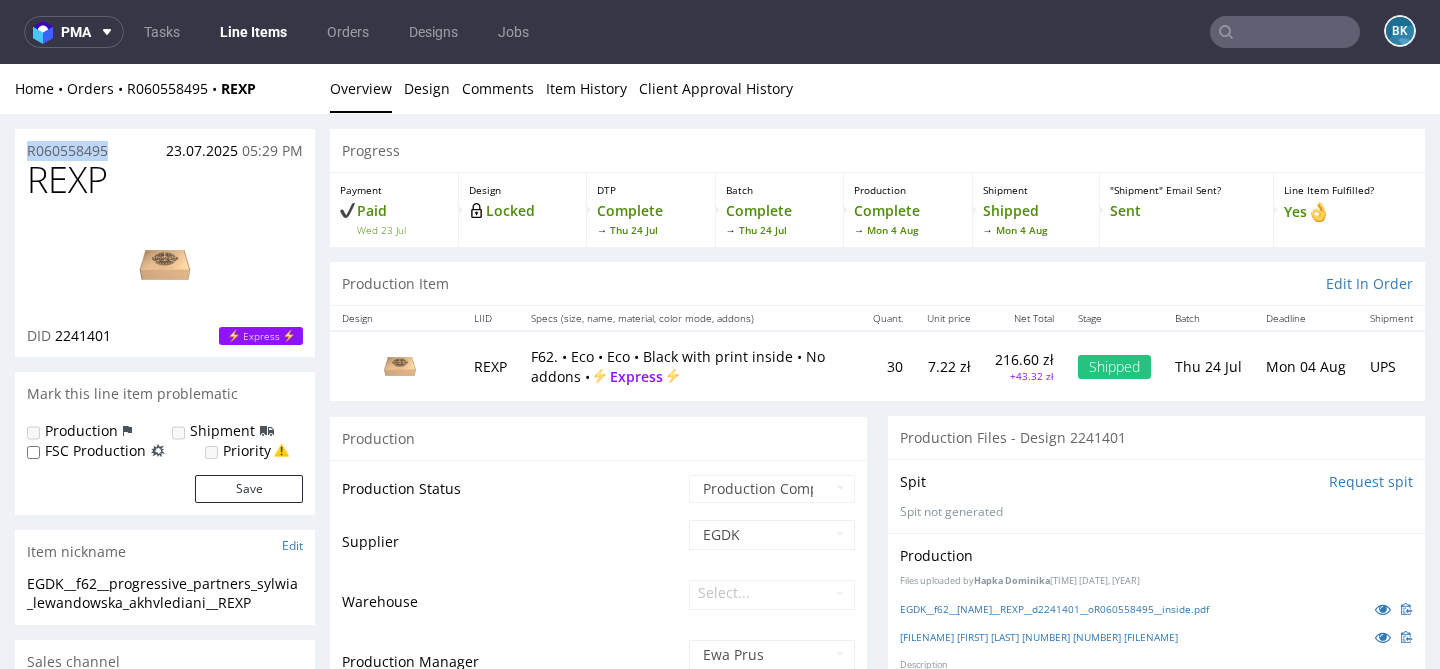 drag, startPoint x: 125, startPoint y: 151, endPoint x: 17, endPoint y: 151, distance: 108 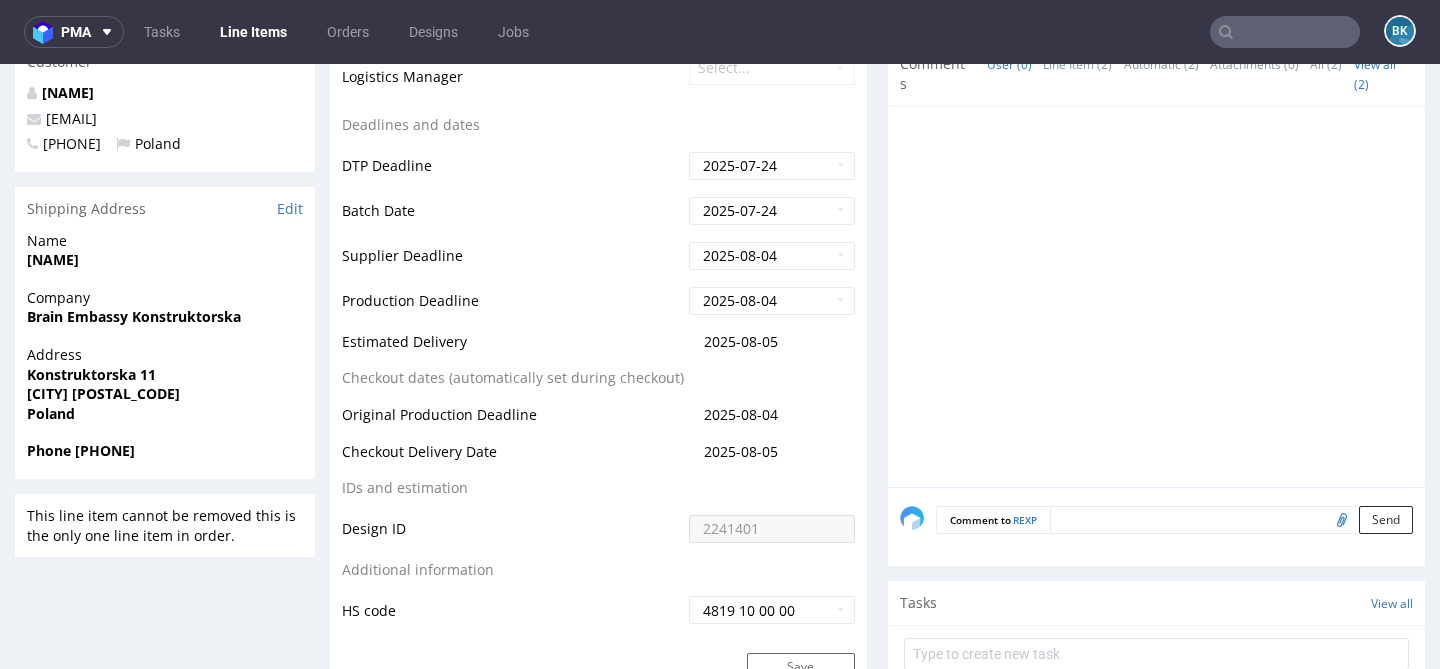 scroll, scrollTop: 715, scrollLeft: 0, axis: vertical 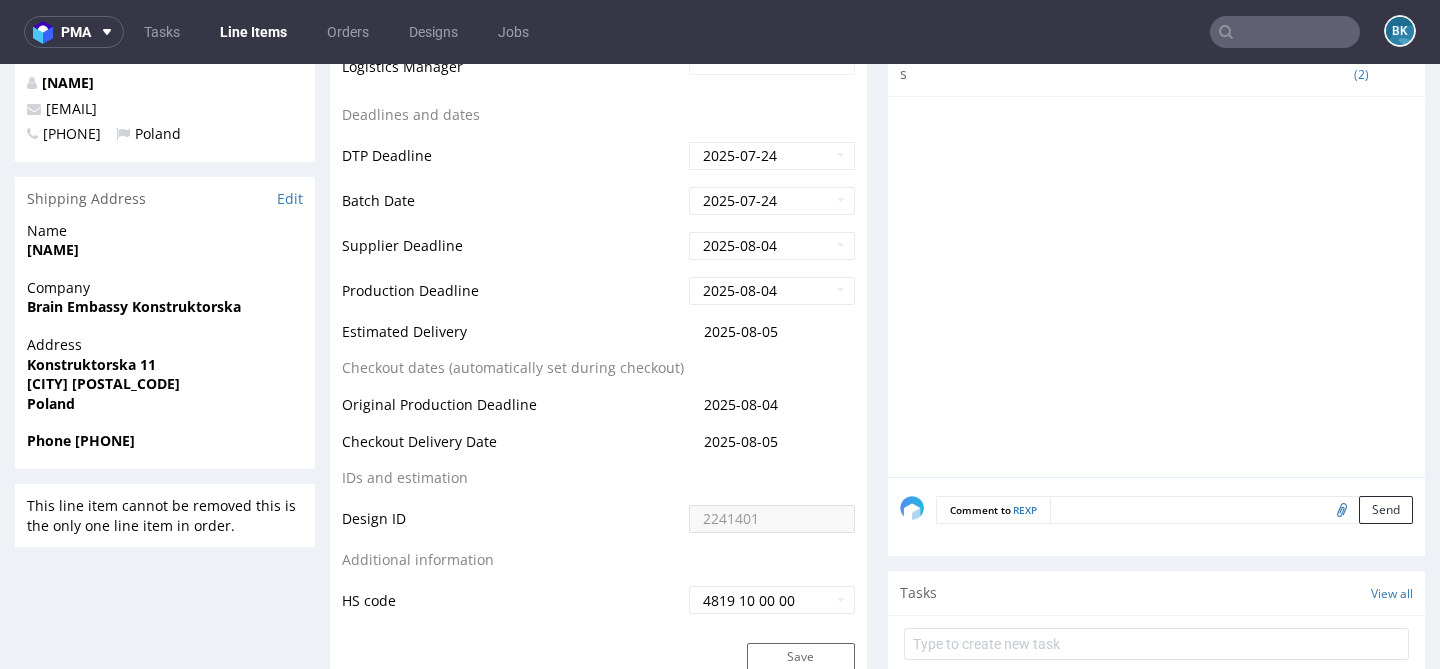 click on "Company" at bounding box center (165, 288) 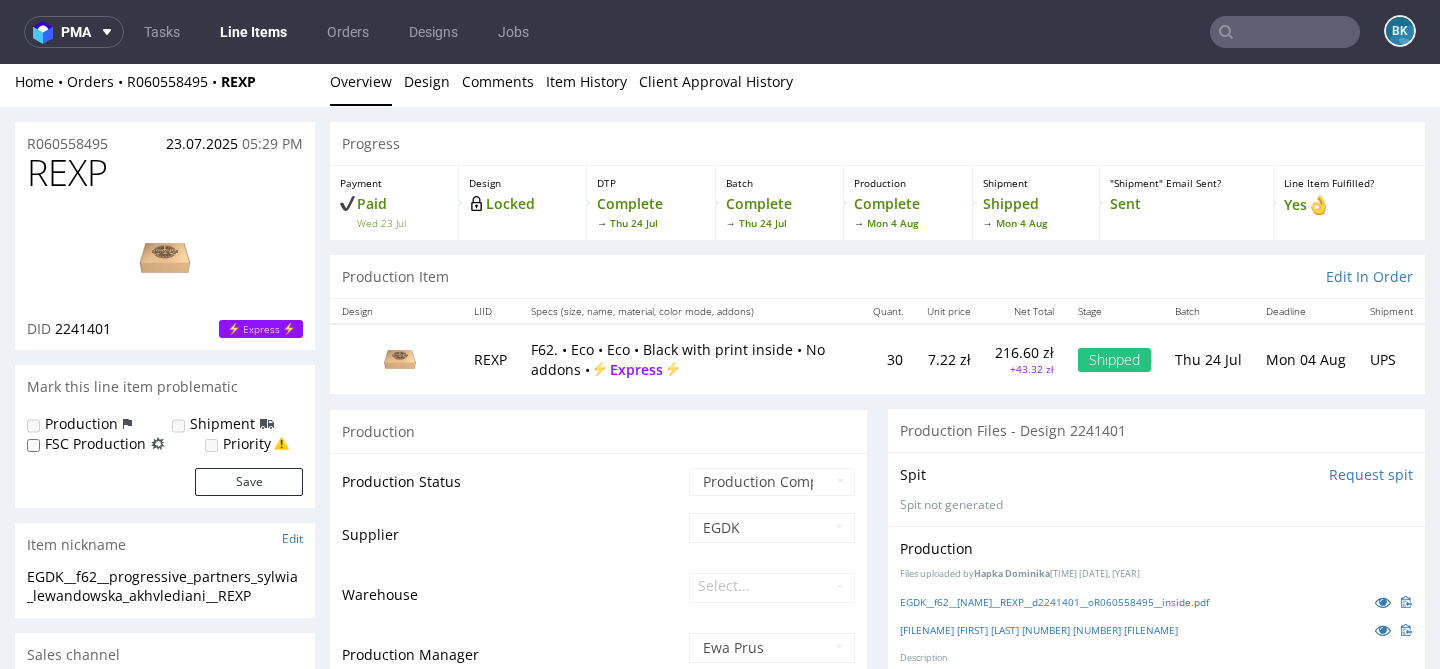 scroll, scrollTop: 0, scrollLeft: 0, axis: both 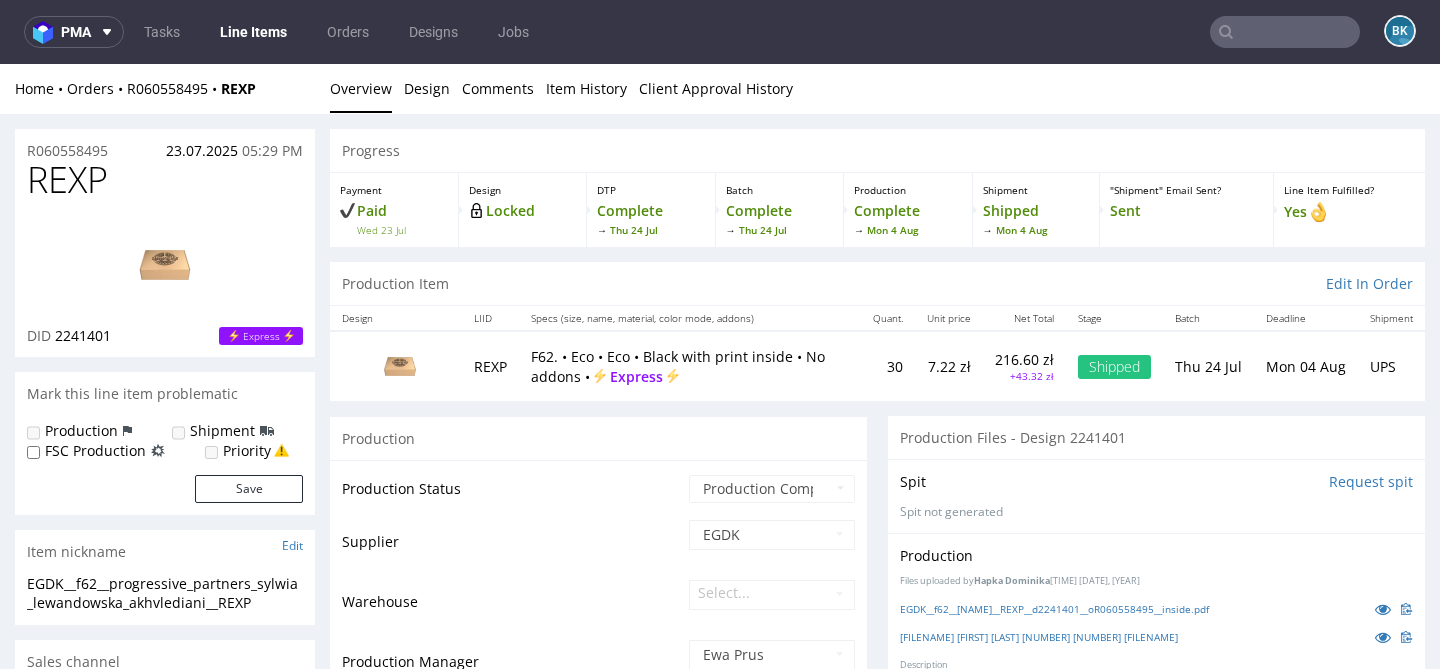 click on "Express" at bounding box center (636, 377) 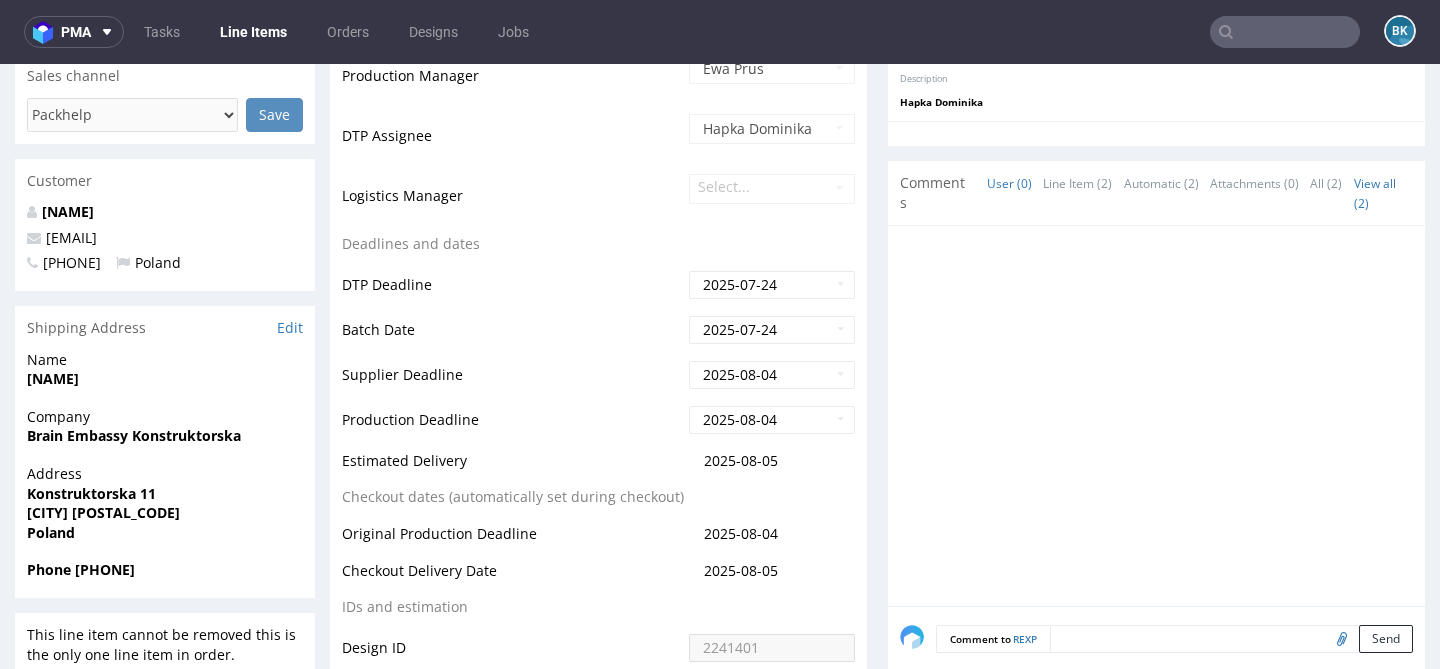 scroll, scrollTop: 591, scrollLeft: 0, axis: vertical 